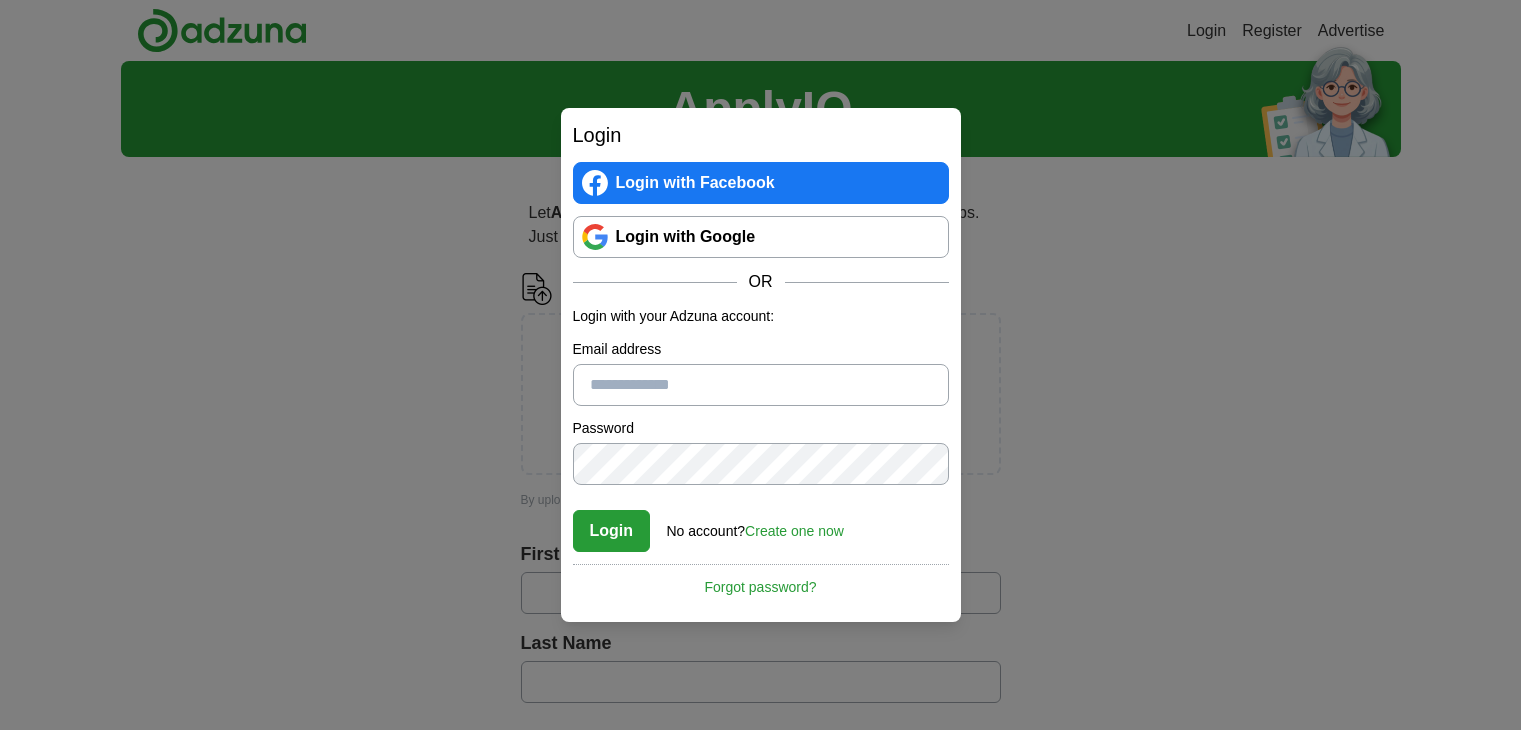 scroll, scrollTop: 0, scrollLeft: 0, axis: both 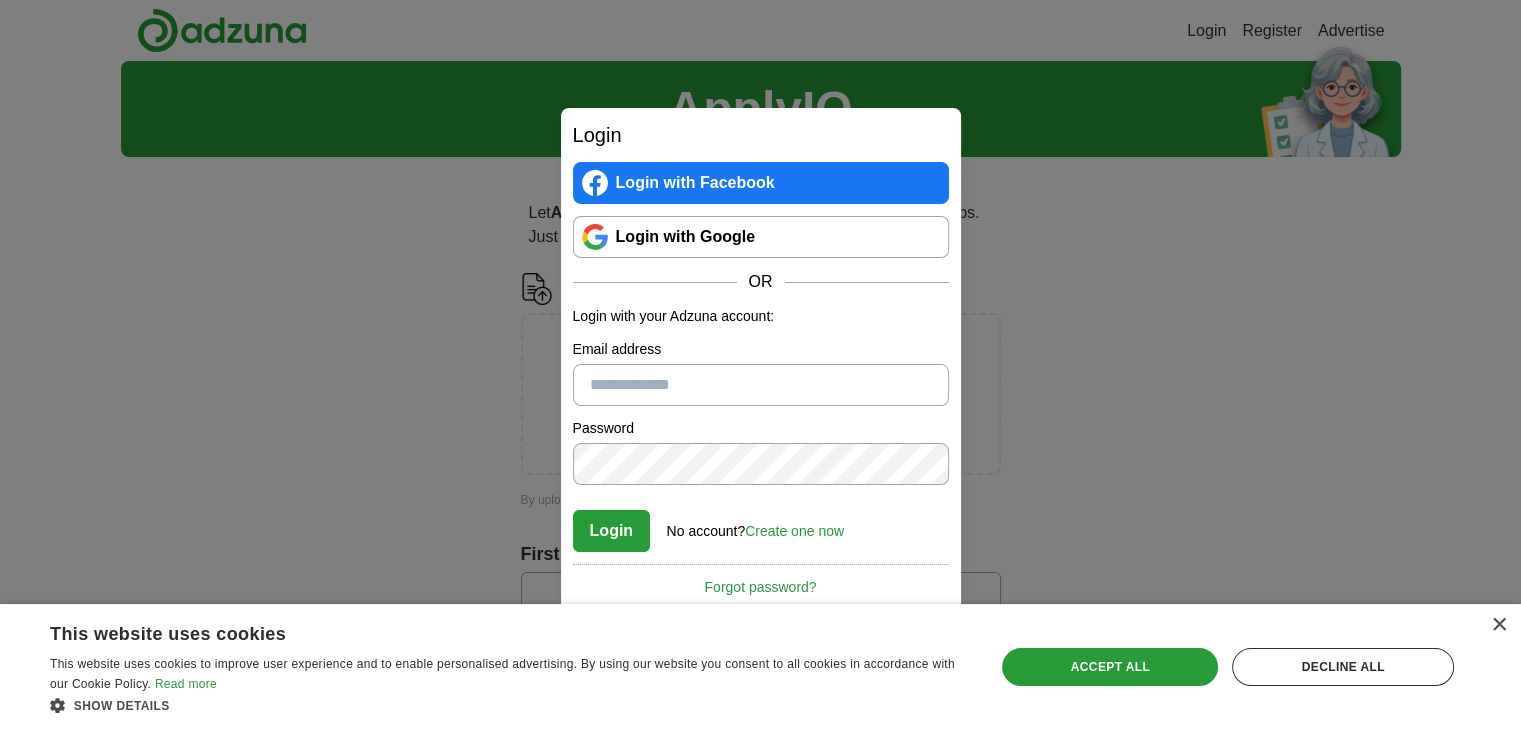 click on "Create one now" at bounding box center (794, 531) 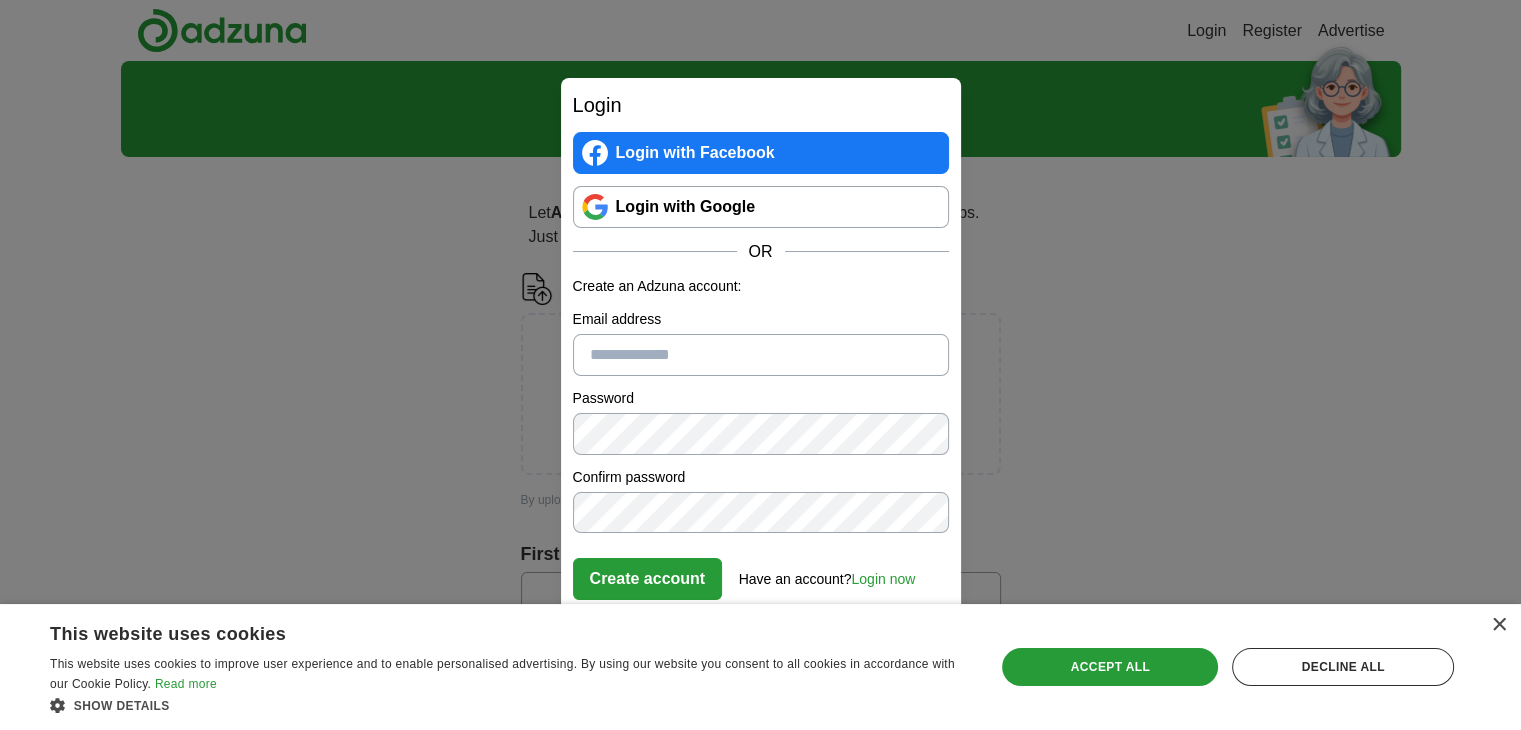 click on "Email address" at bounding box center (761, 355) 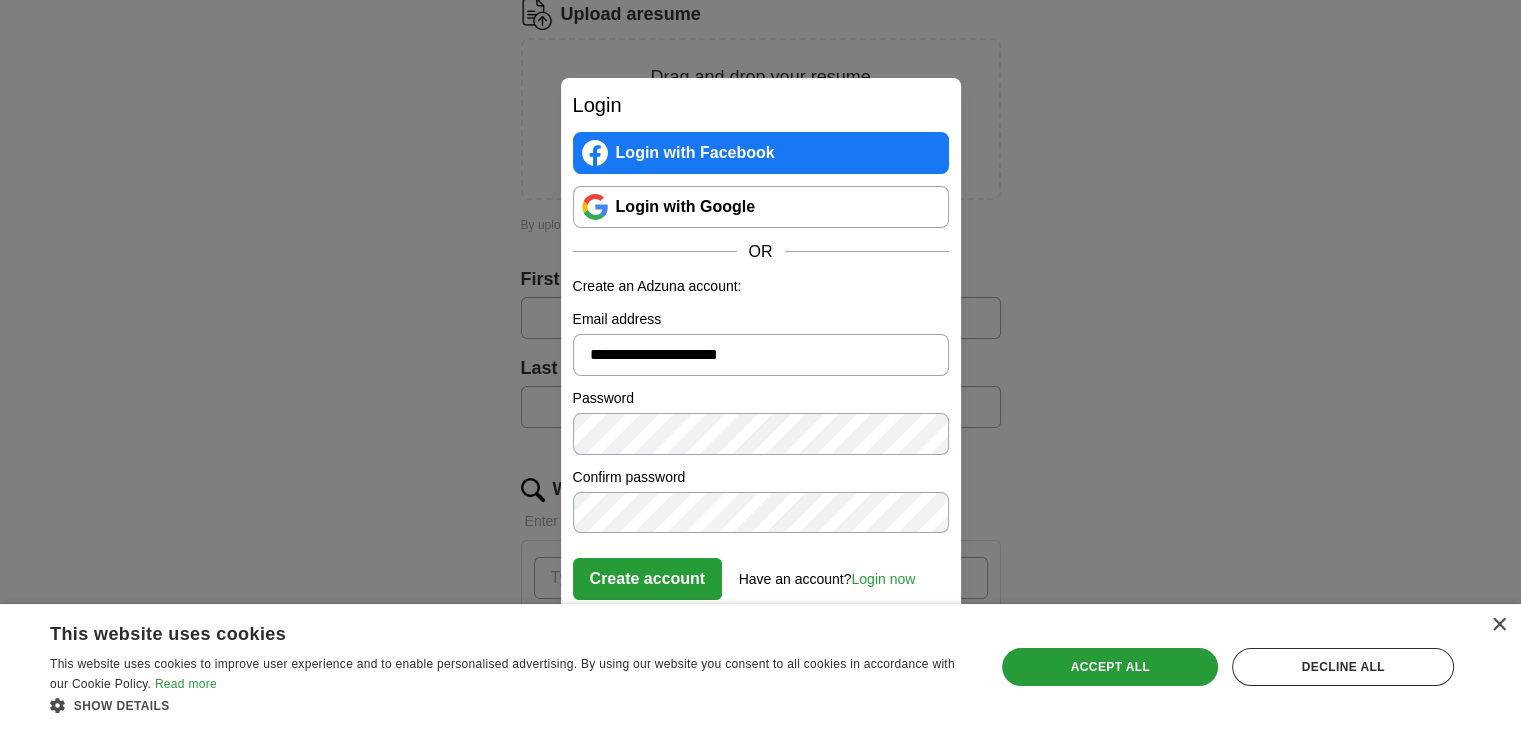 scroll, scrollTop: 400, scrollLeft: 0, axis: vertical 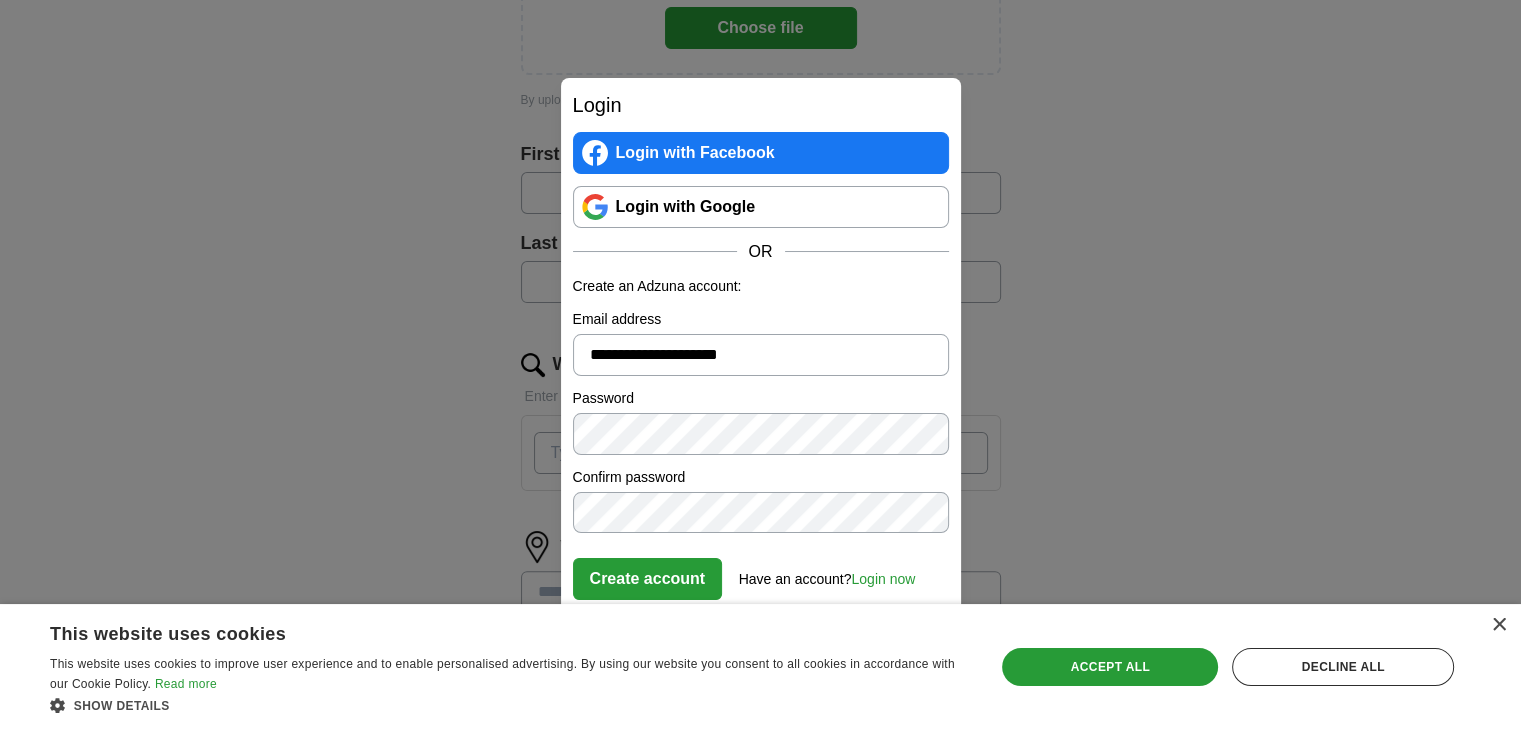 click on "Create account" at bounding box center [648, 579] 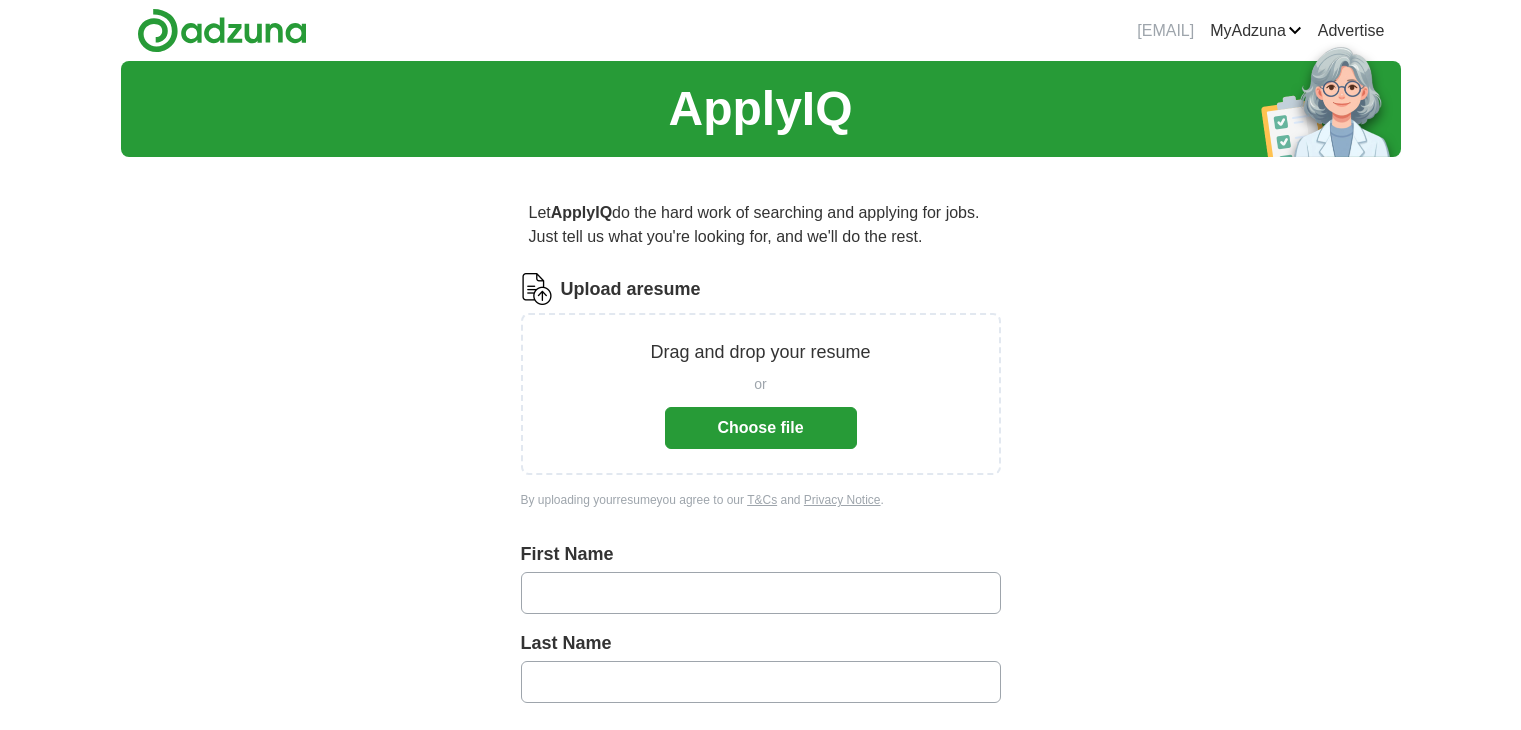 scroll, scrollTop: 400, scrollLeft: 0, axis: vertical 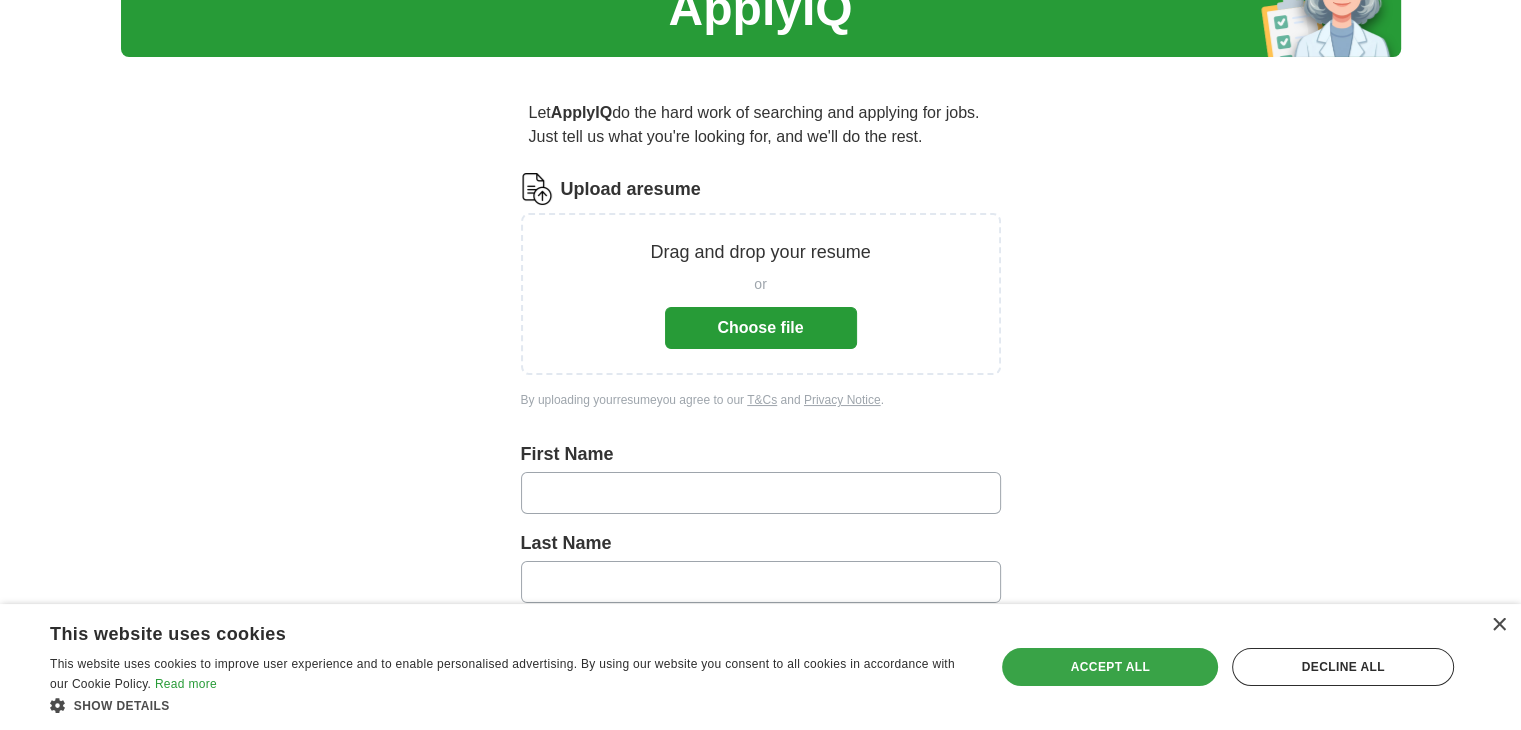 click on "Accept all" at bounding box center [1110, 667] 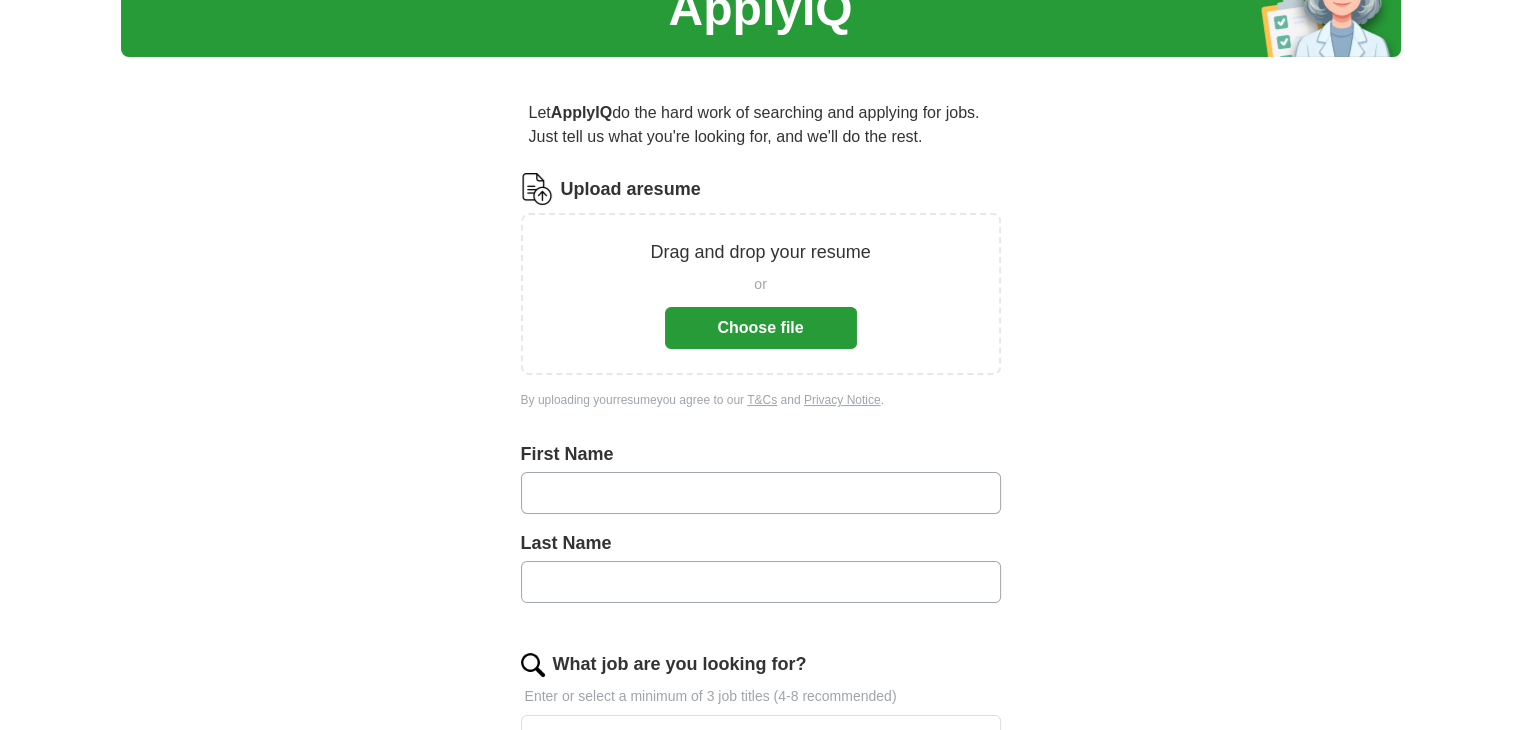 click on "Choose file" at bounding box center (761, 328) 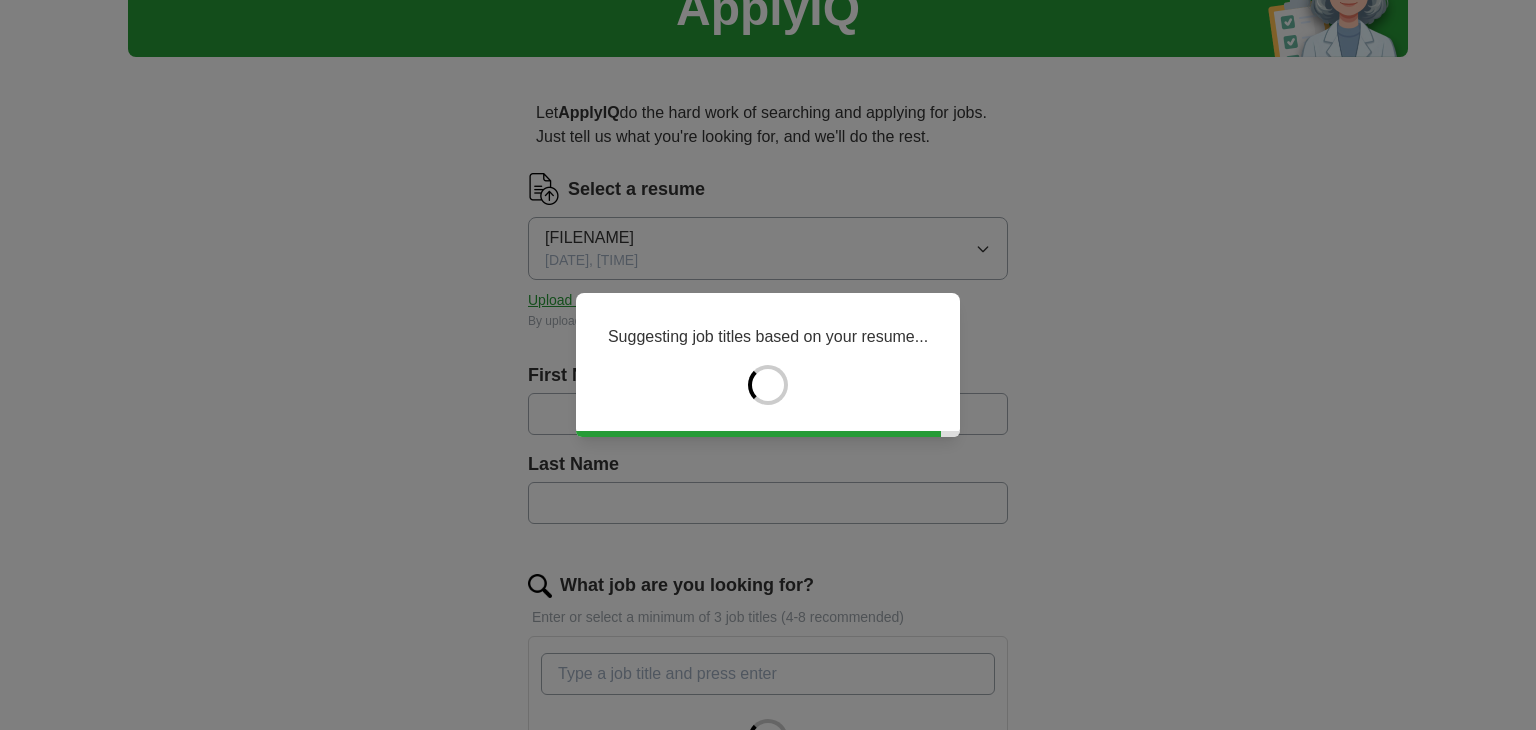 type on "******" 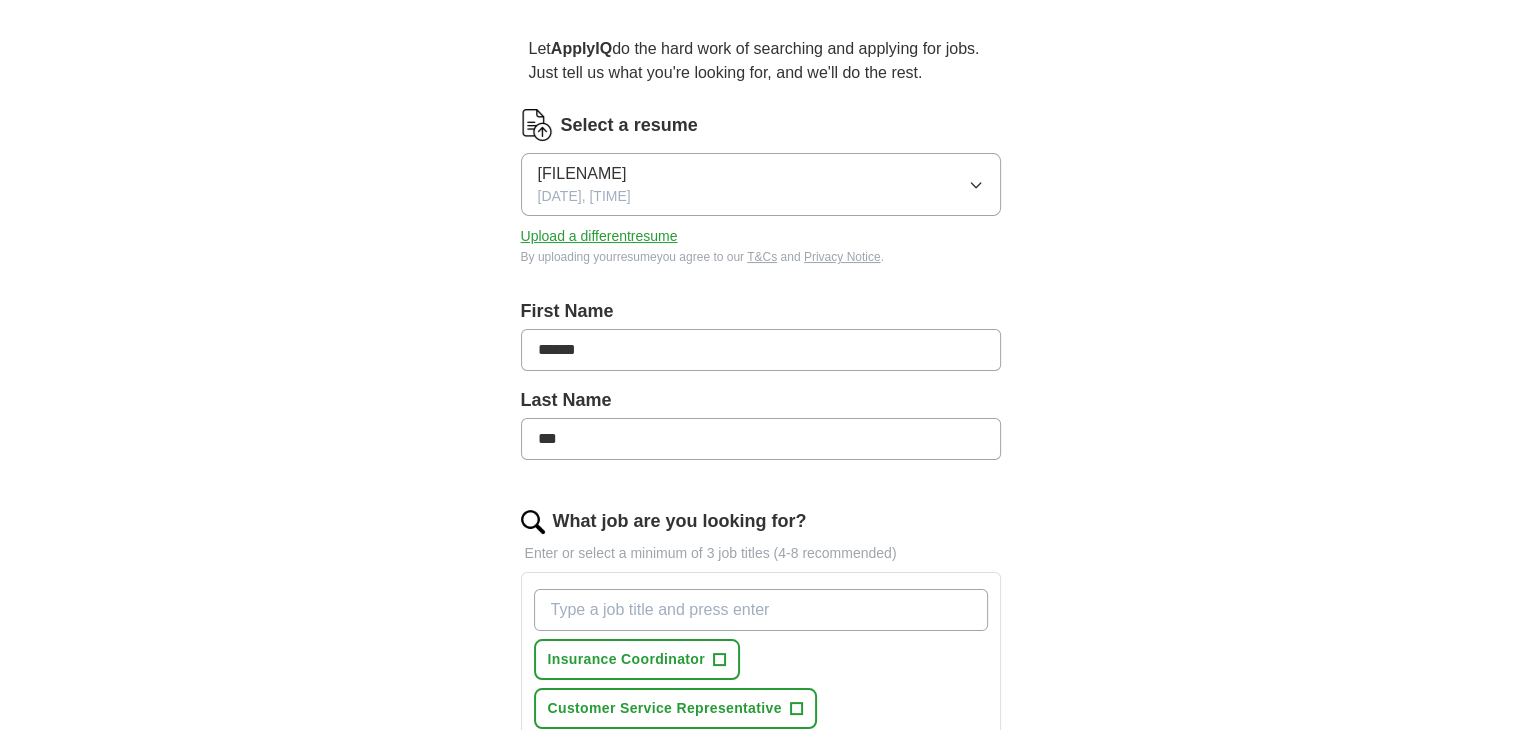 scroll, scrollTop: 400, scrollLeft: 0, axis: vertical 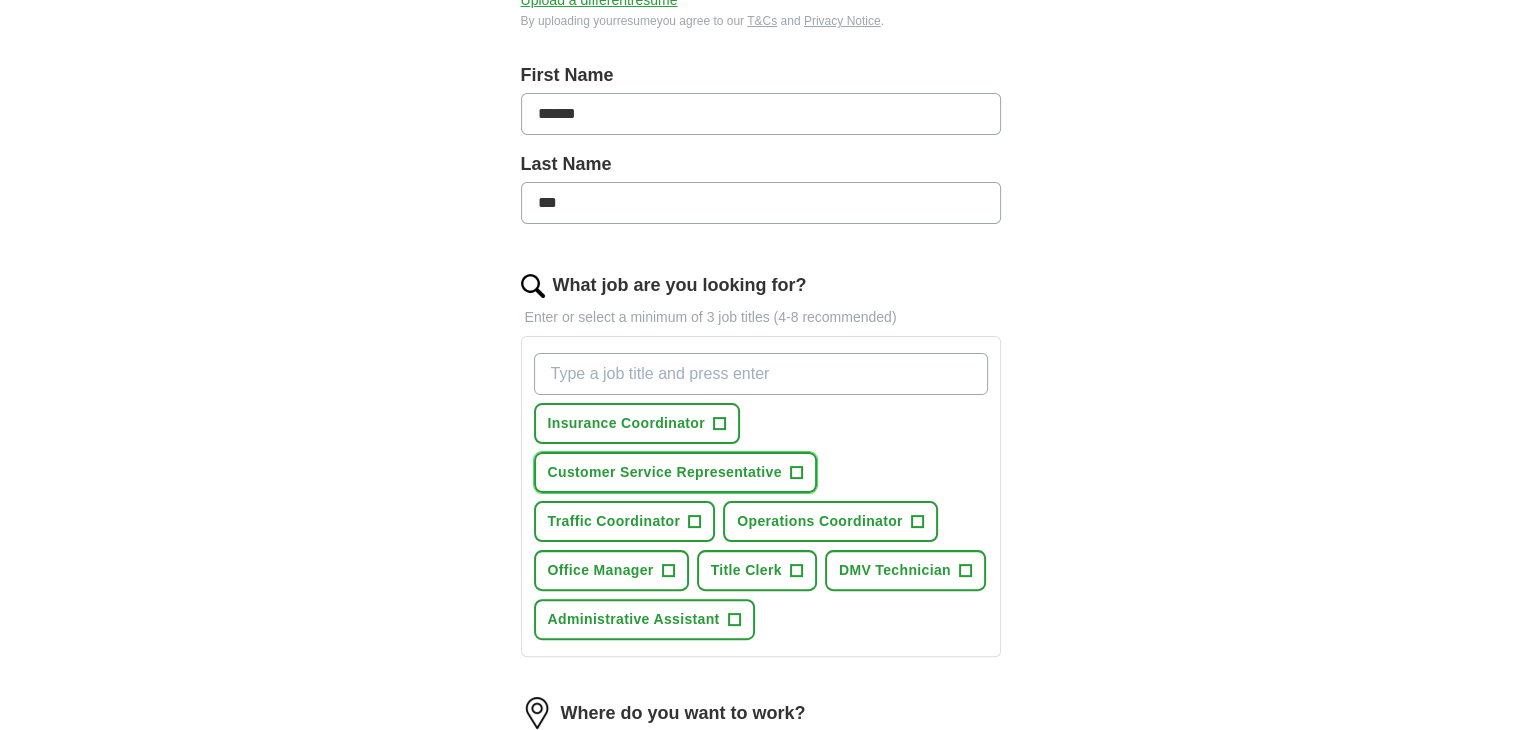 click on "+" at bounding box center [796, 473] 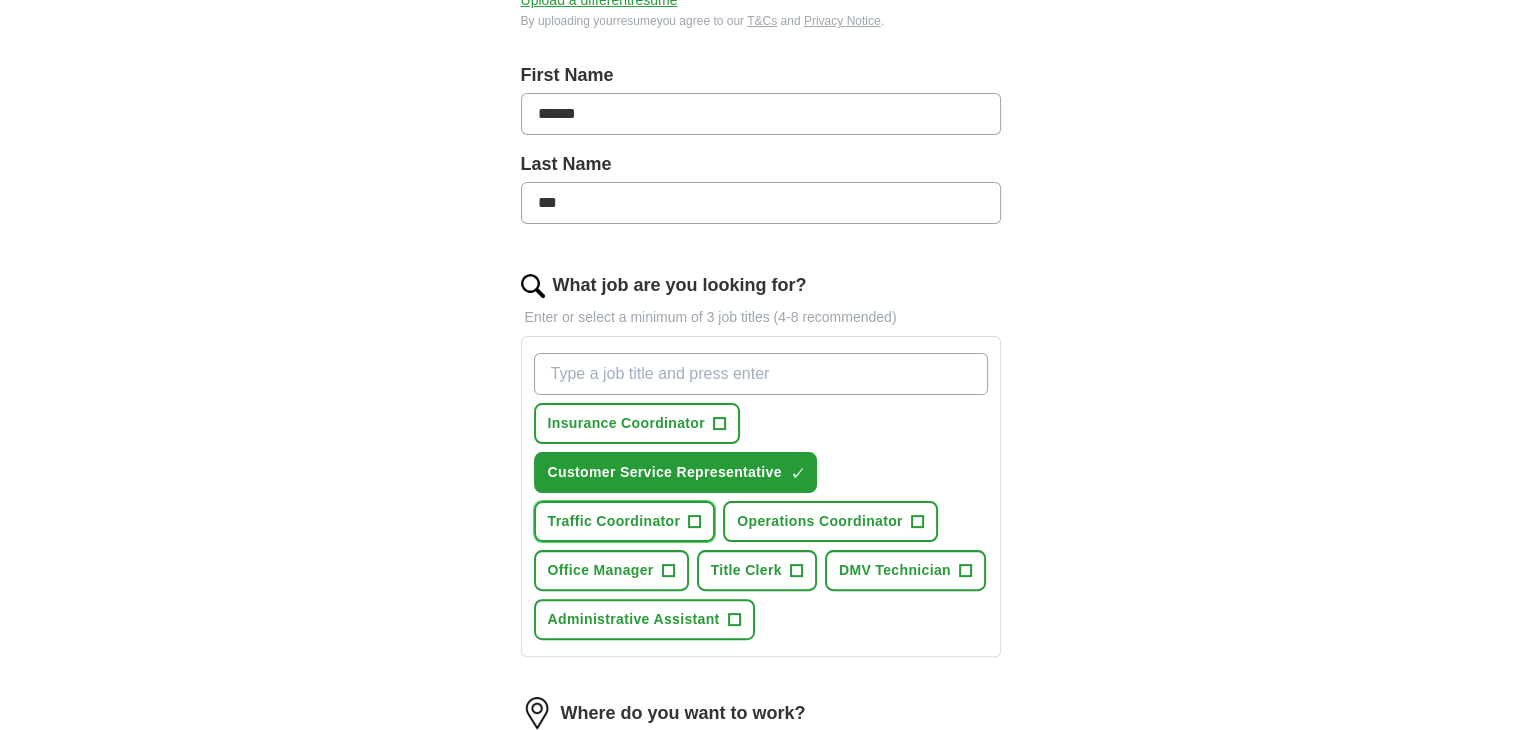 click on "+" at bounding box center (695, 522) 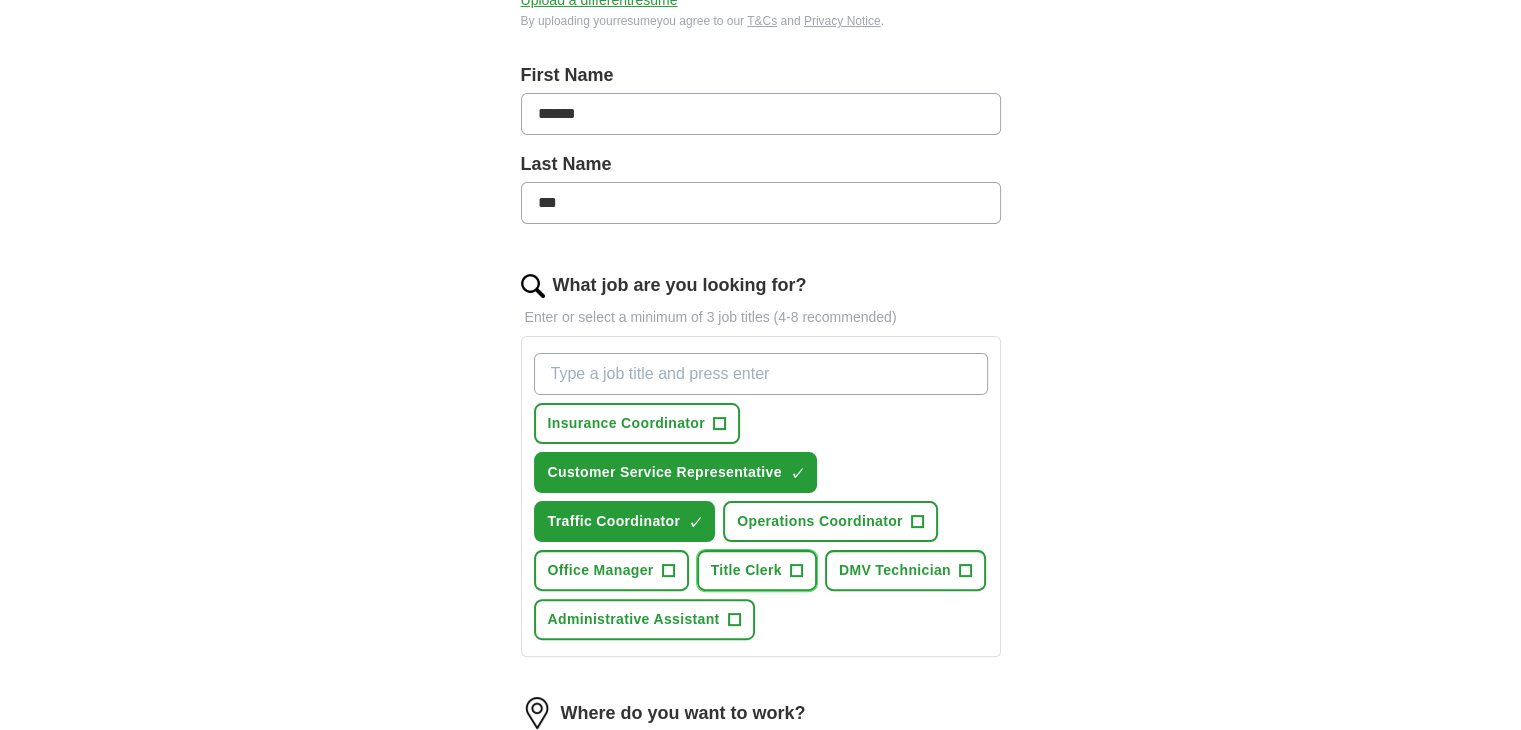 click on "+" at bounding box center (796, 571) 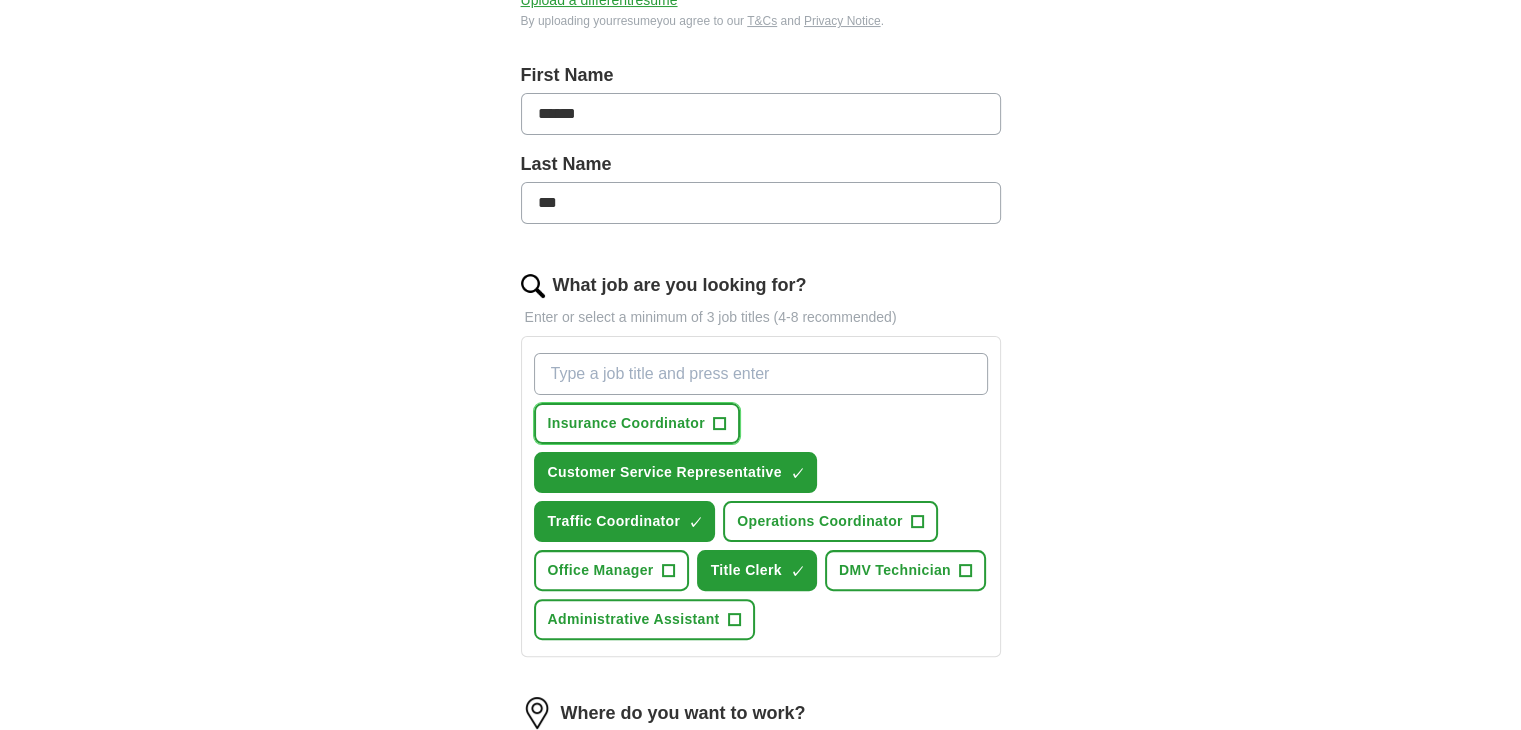 click on "+" at bounding box center [719, 424] 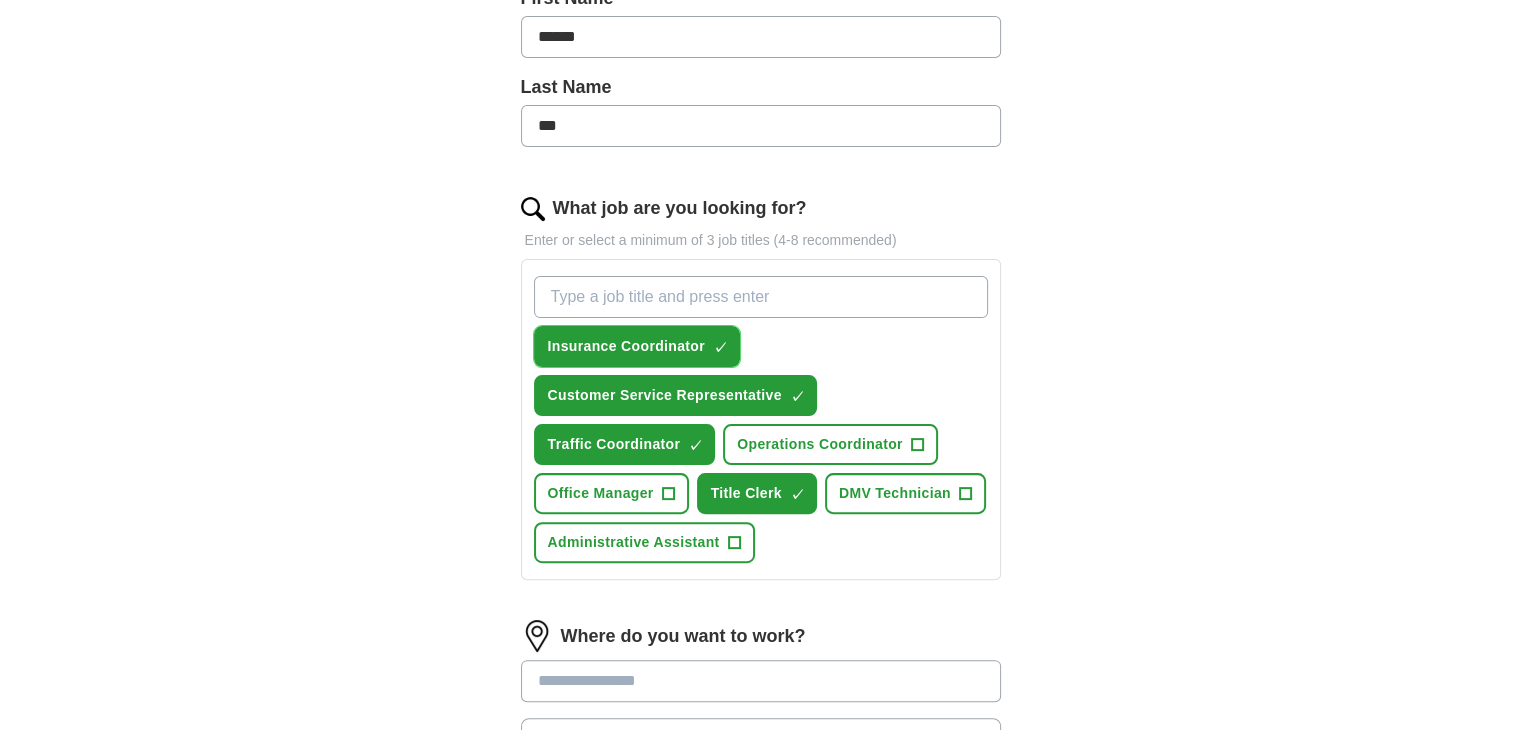 scroll, scrollTop: 600, scrollLeft: 0, axis: vertical 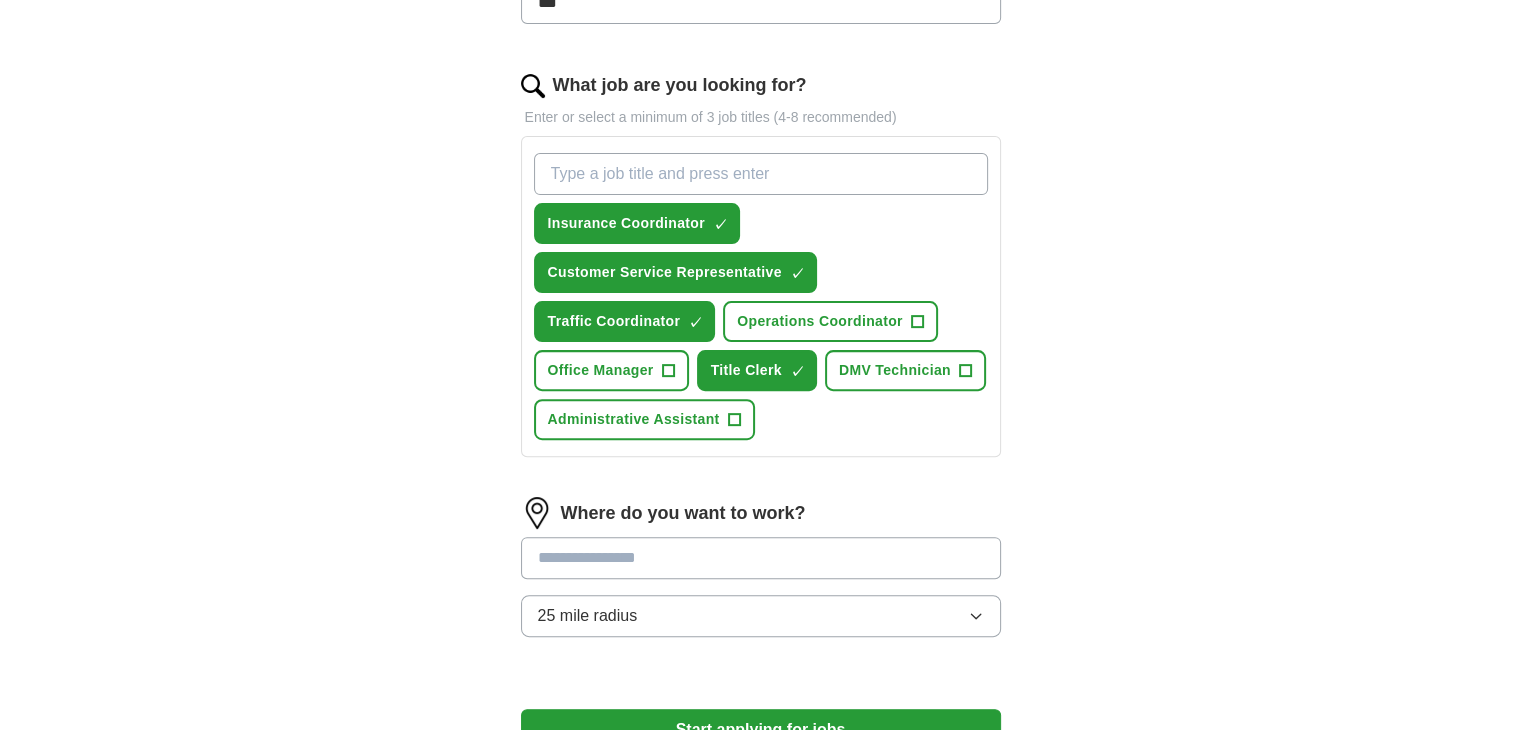 click at bounding box center (761, 558) 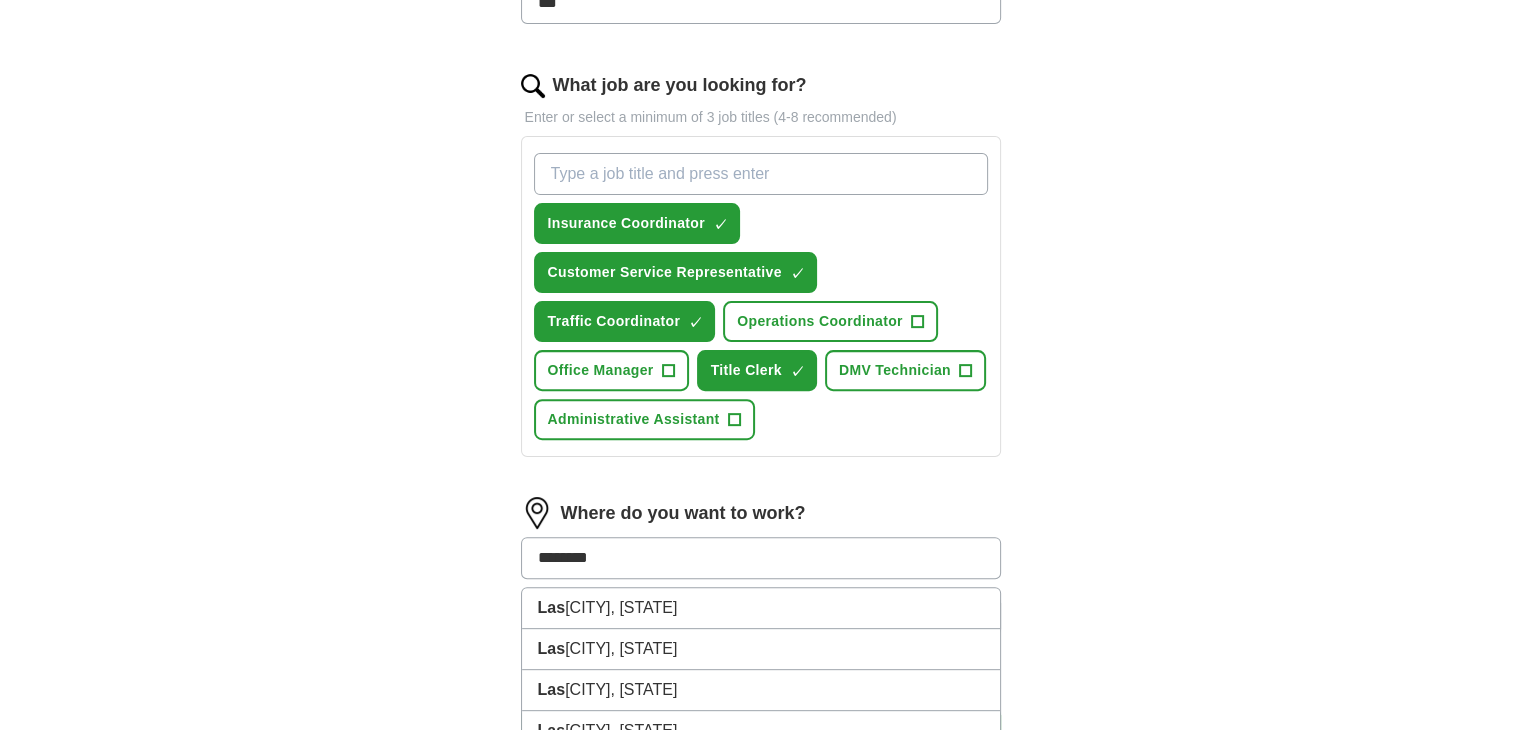 type on "*********" 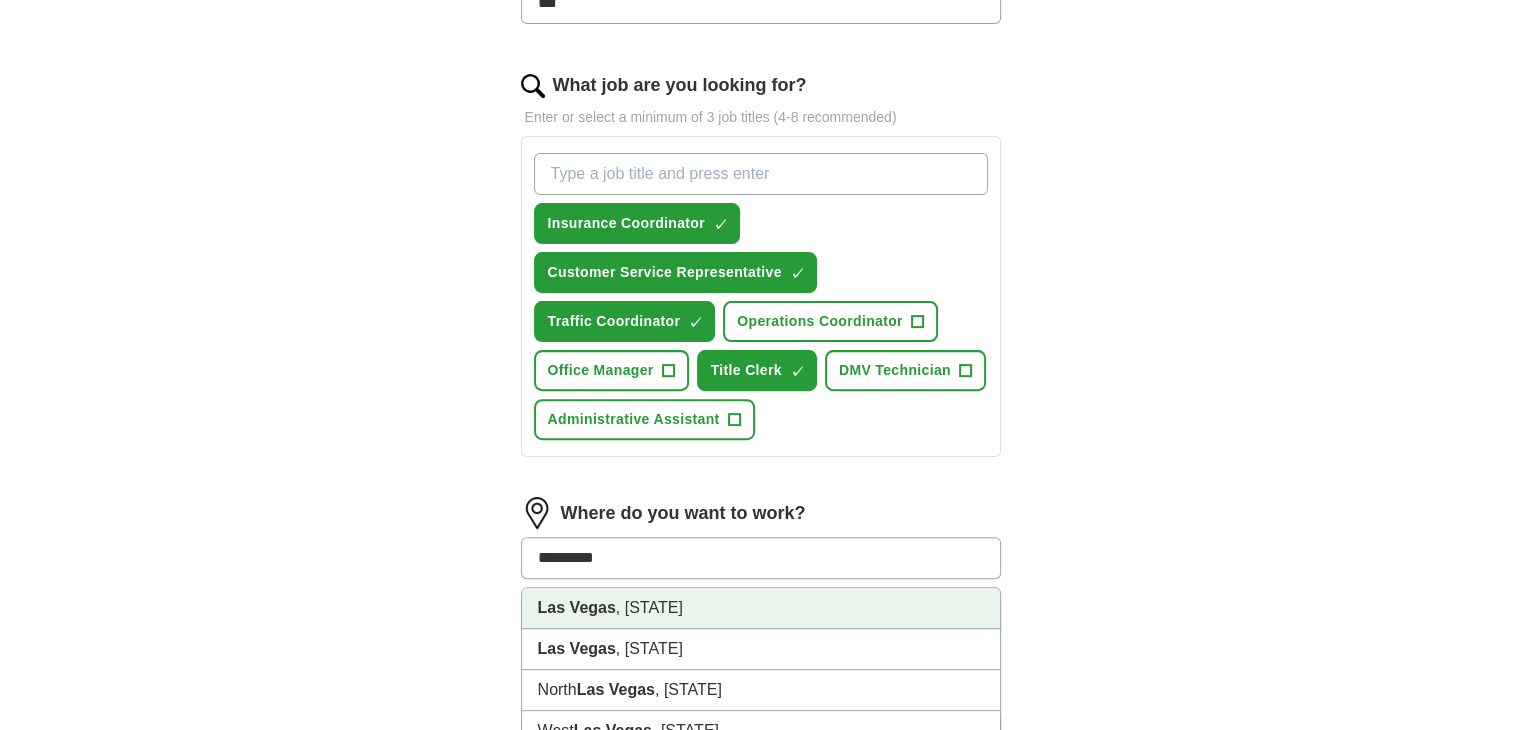 click on "[CITY] [CITY] , [STATE]" at bounding box center [761, 608] 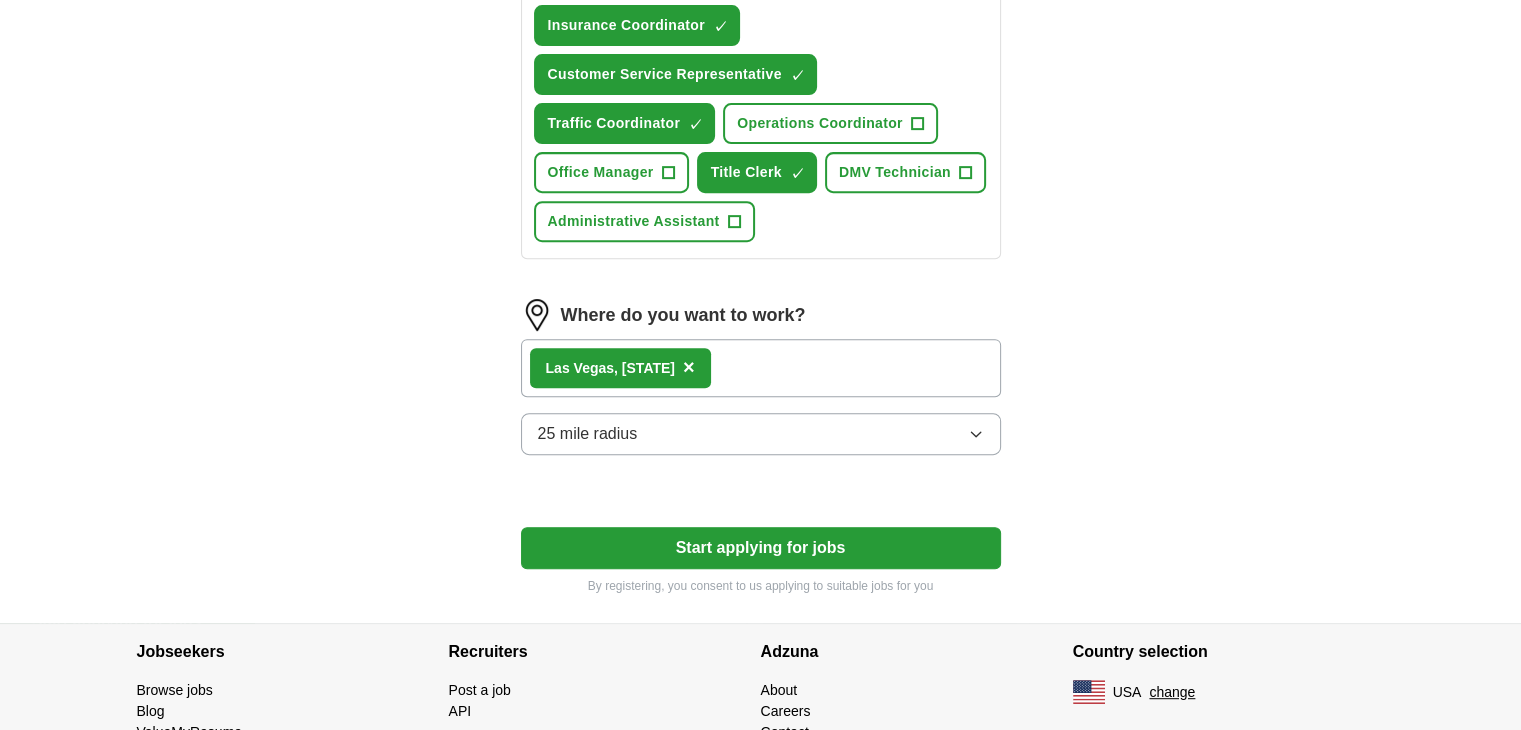 scroll, scrollTop: 800, scrollLeft: 0, axis: vertical 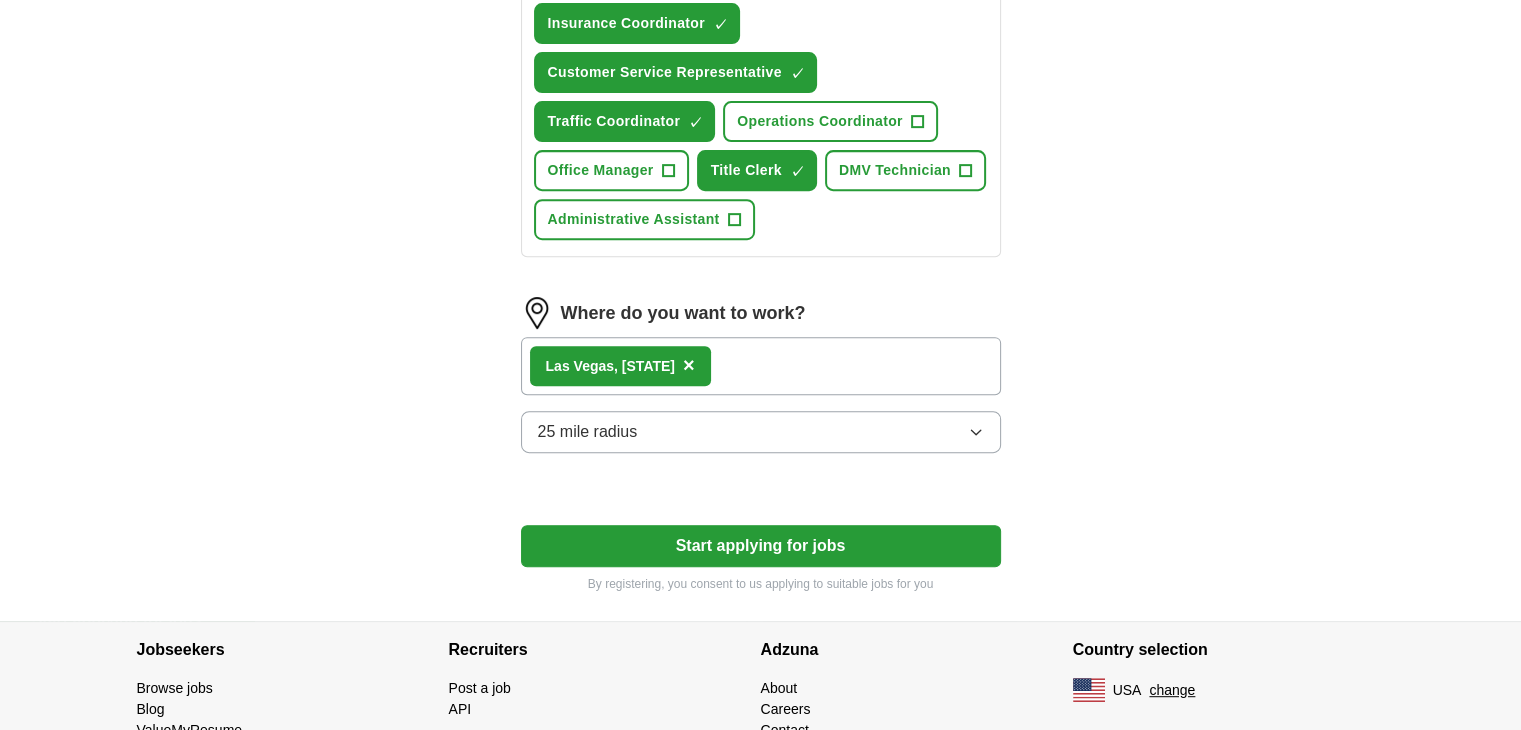click on "Start applying for jobs" at bounding box center (761, 546) 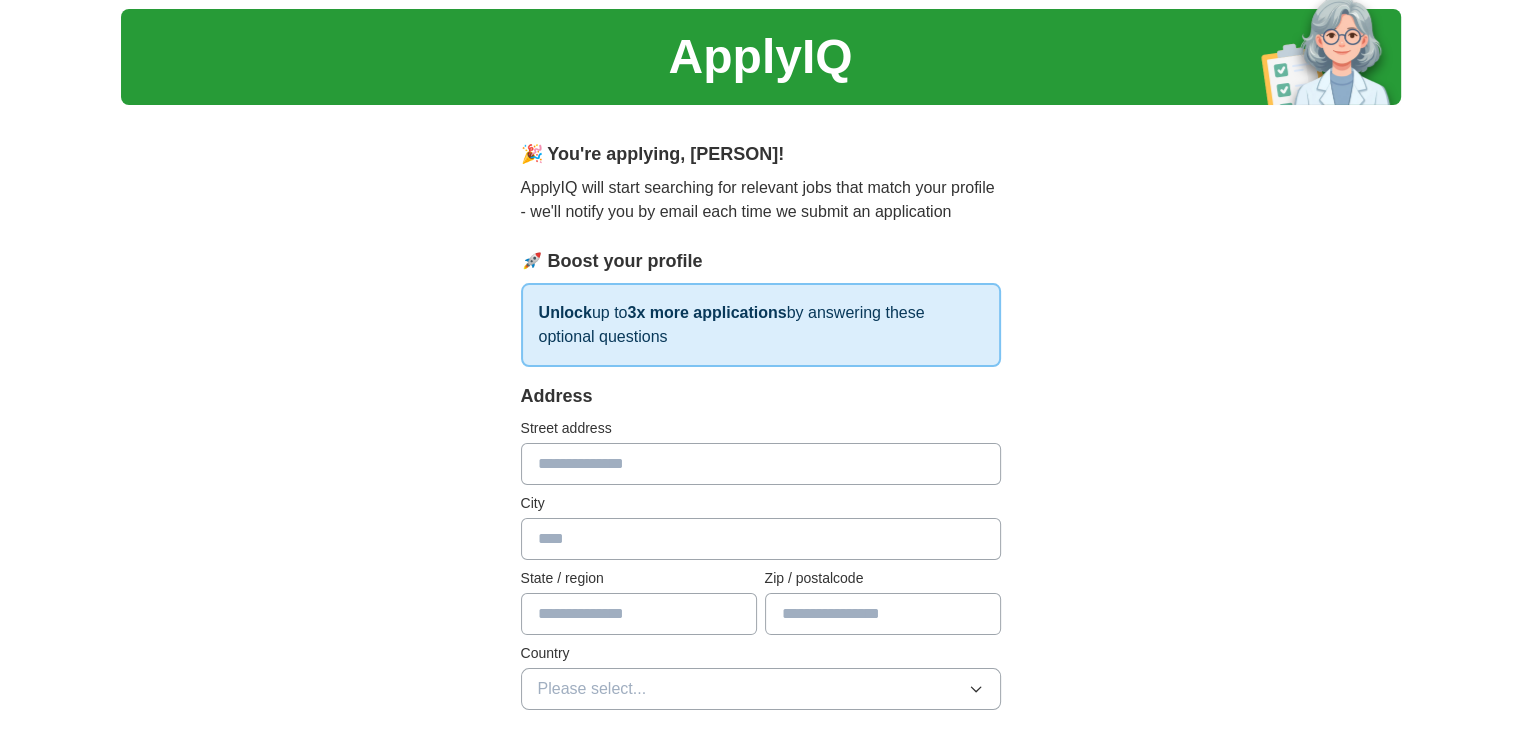 scroll, scrollTop: 0, scrollLeft: 0, axis: both 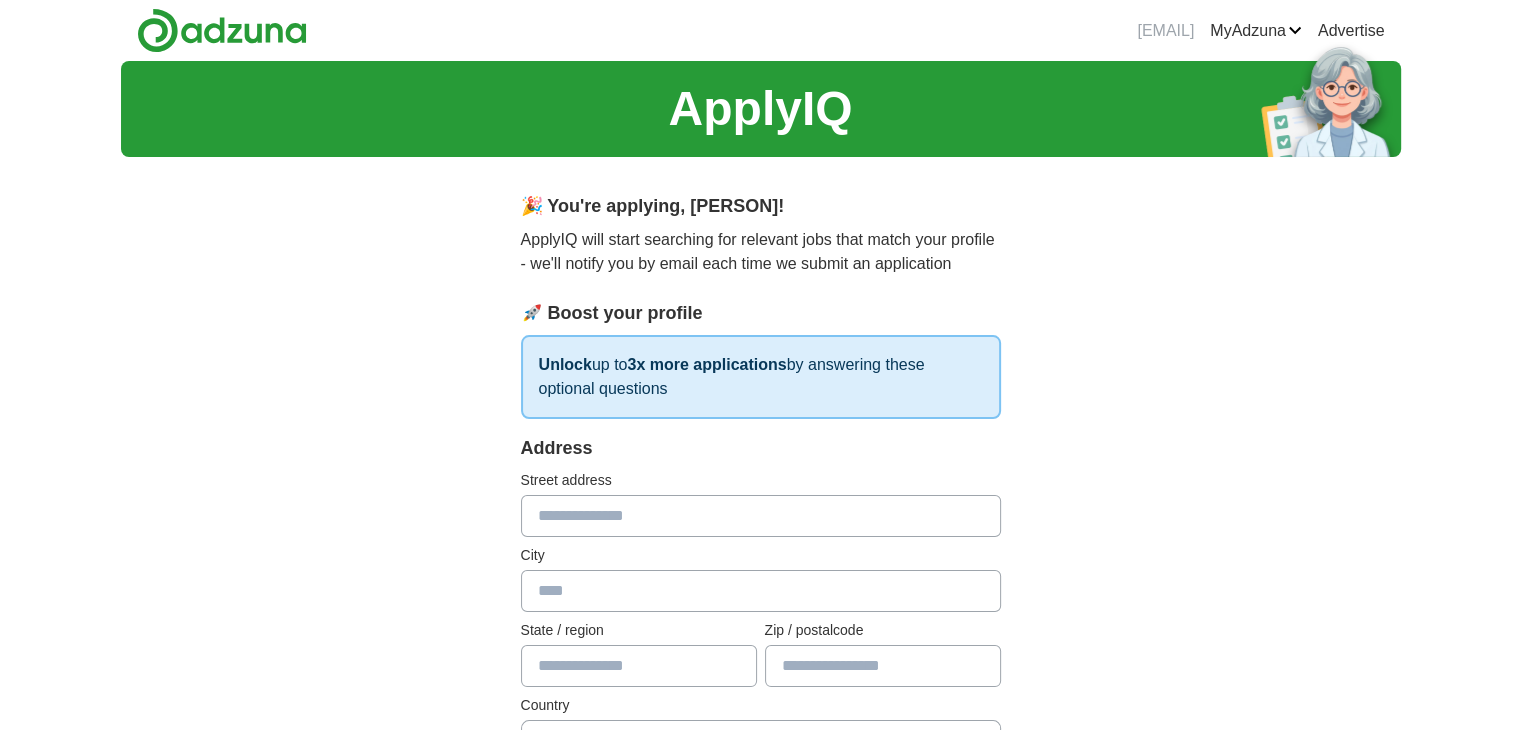 click on "Address Street address City State / region Zip / postalcode Country Please select..." at bounding box center (761, 610) 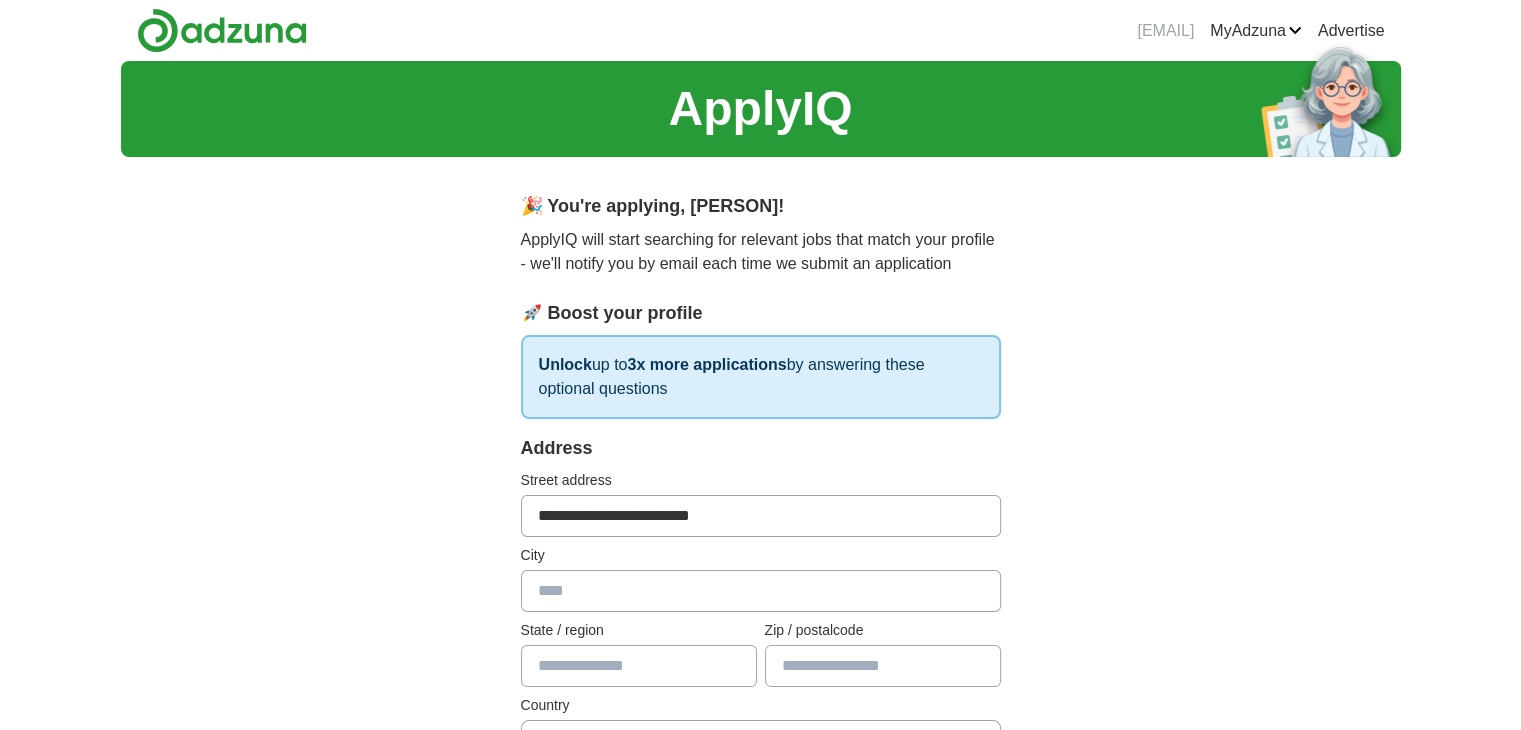 type on "*********" 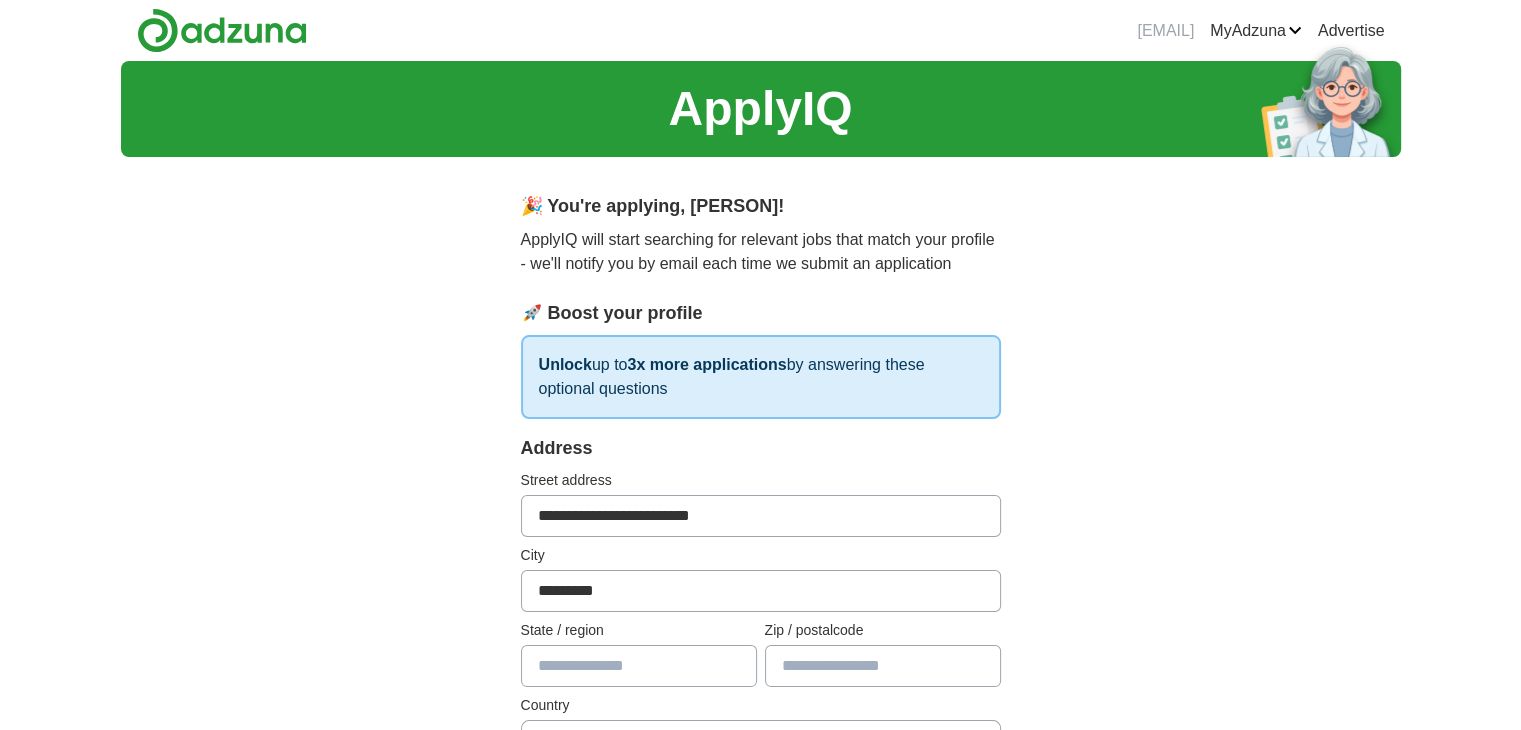 type on "******" 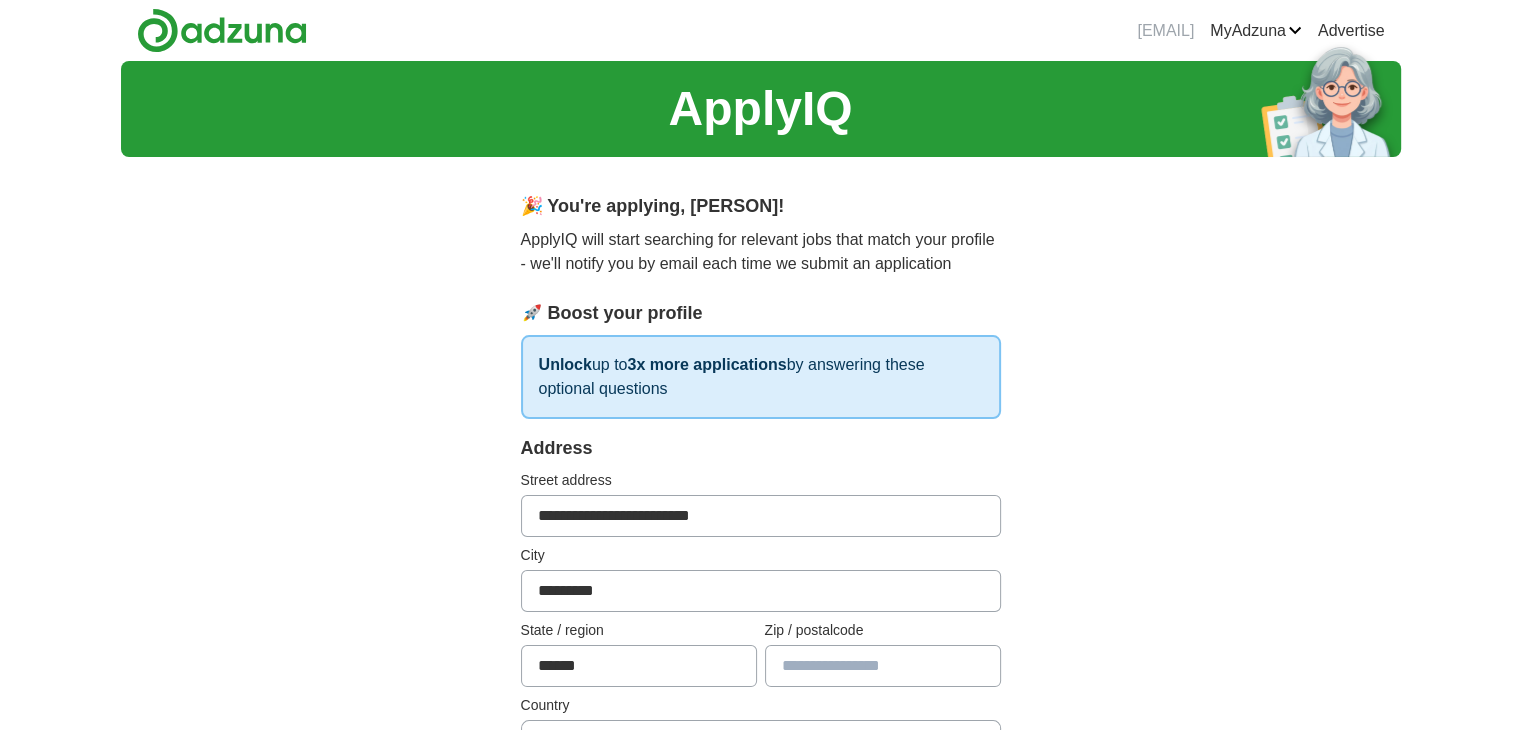 type on "*****" 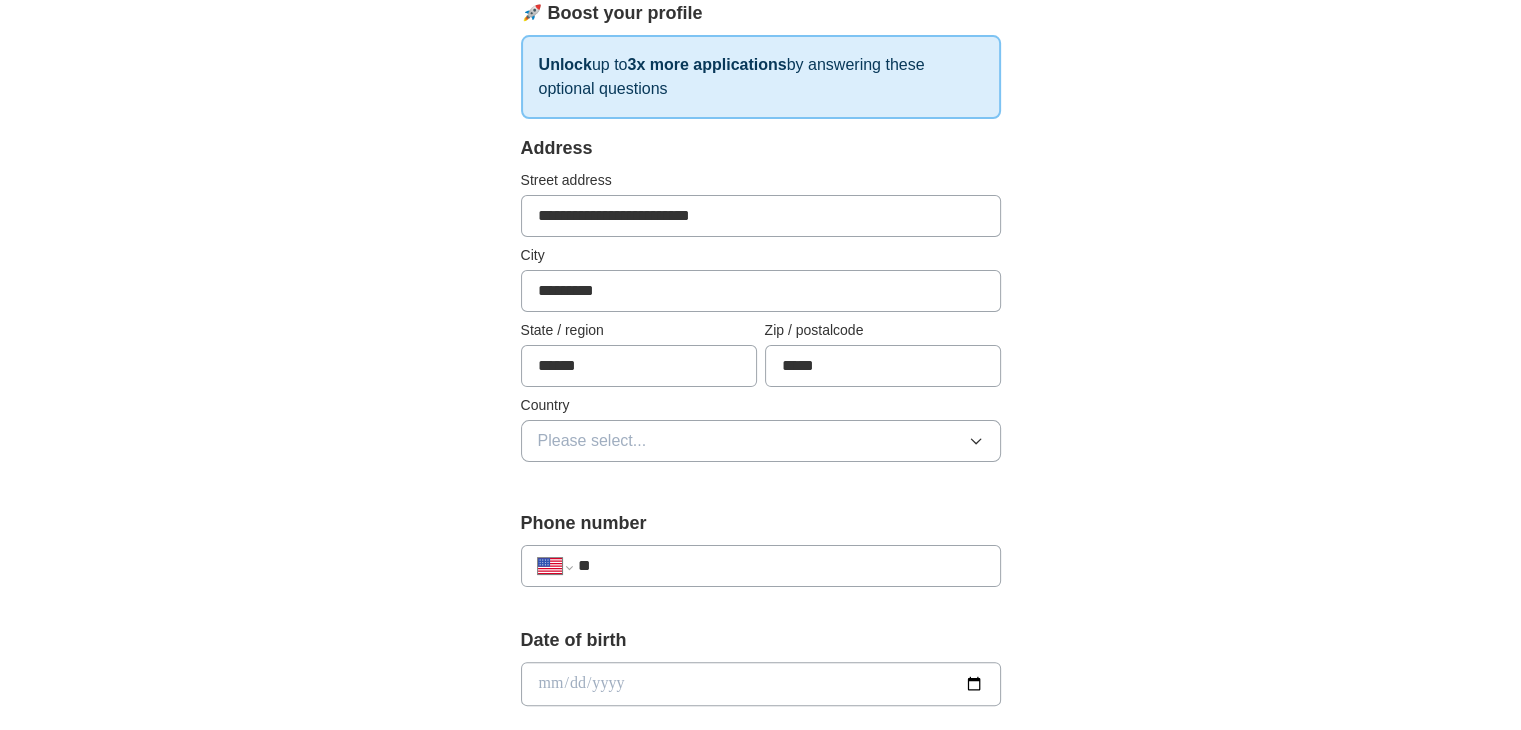 scroll, scrollTop: 400, scrollLeft: 0, axis: vertical 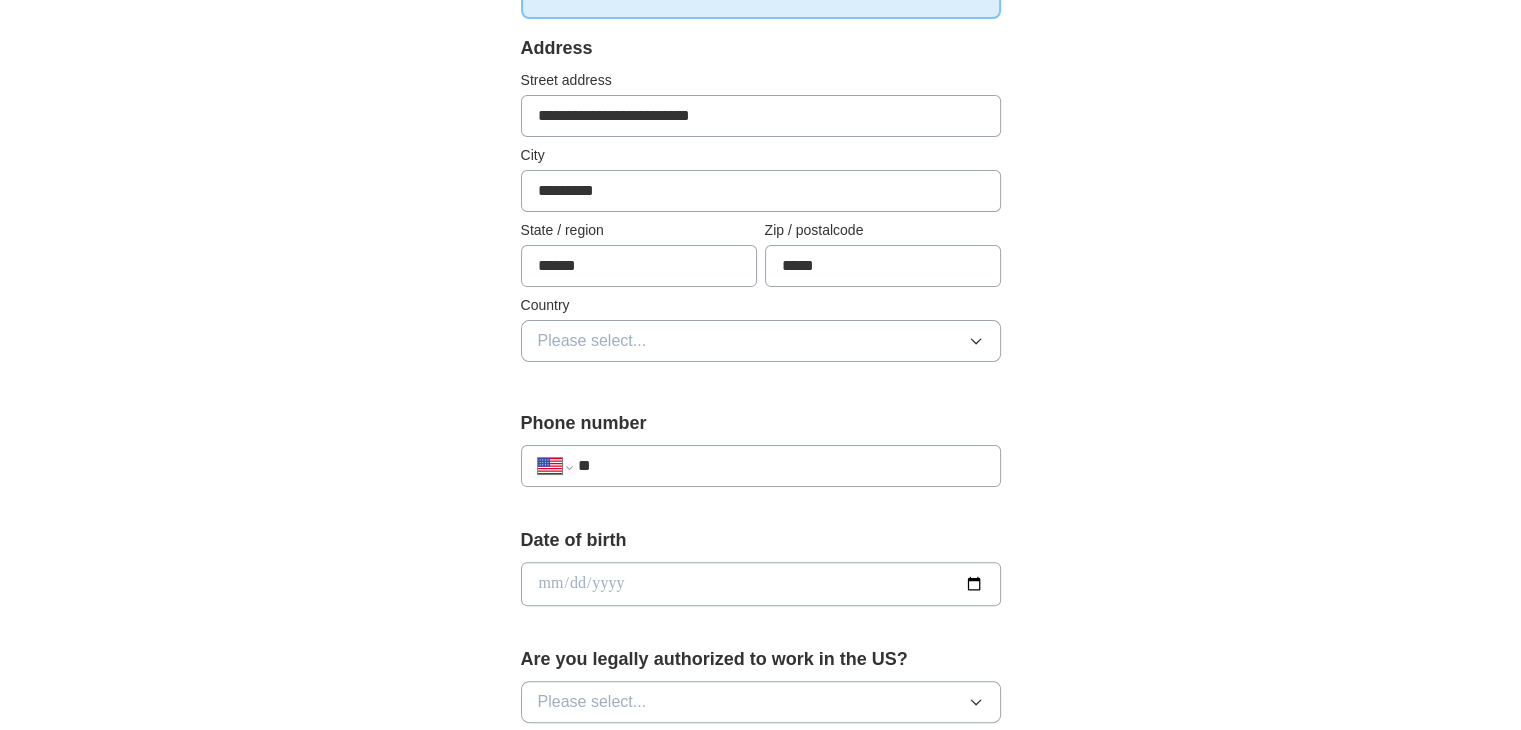click on "**" at bounding box center [780, 466] 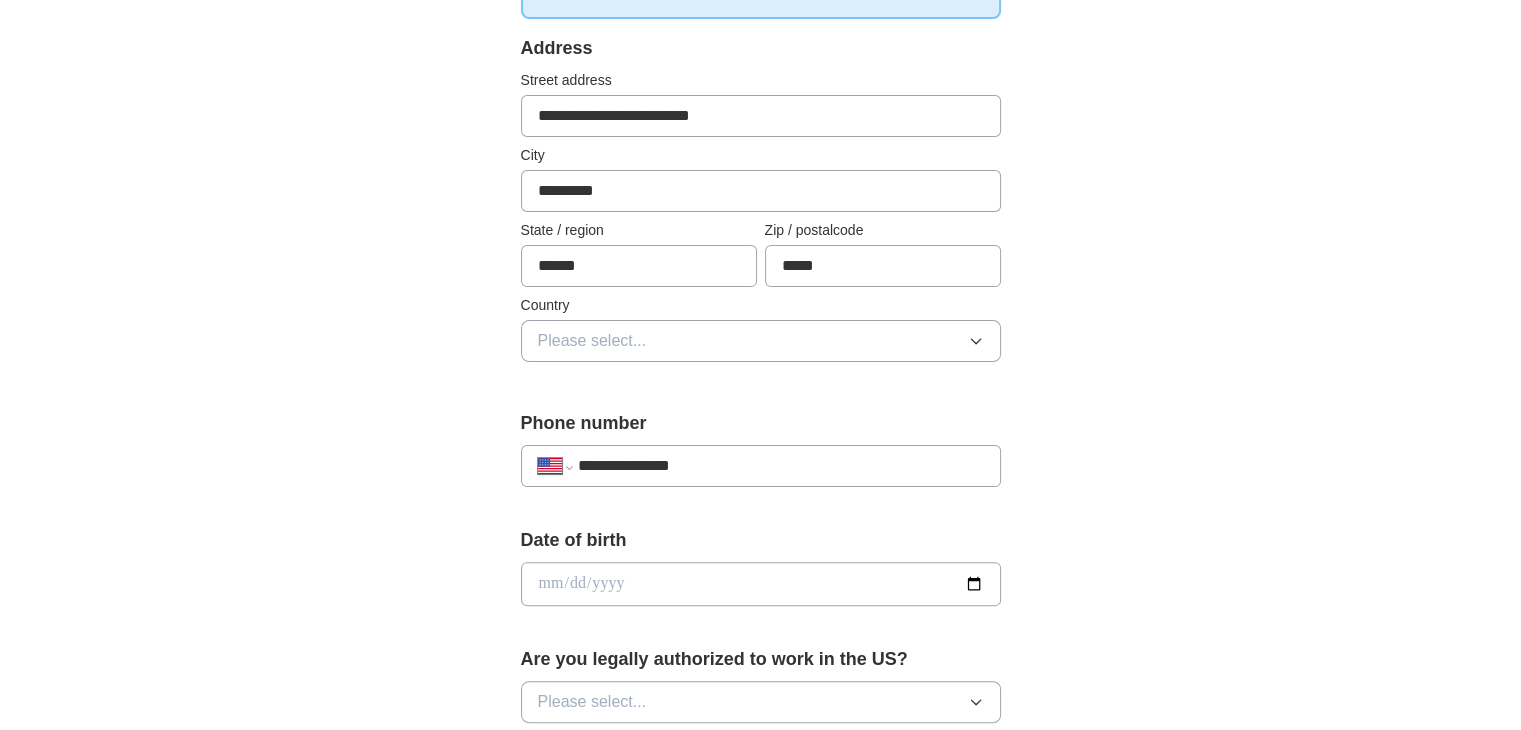 type on "**********" 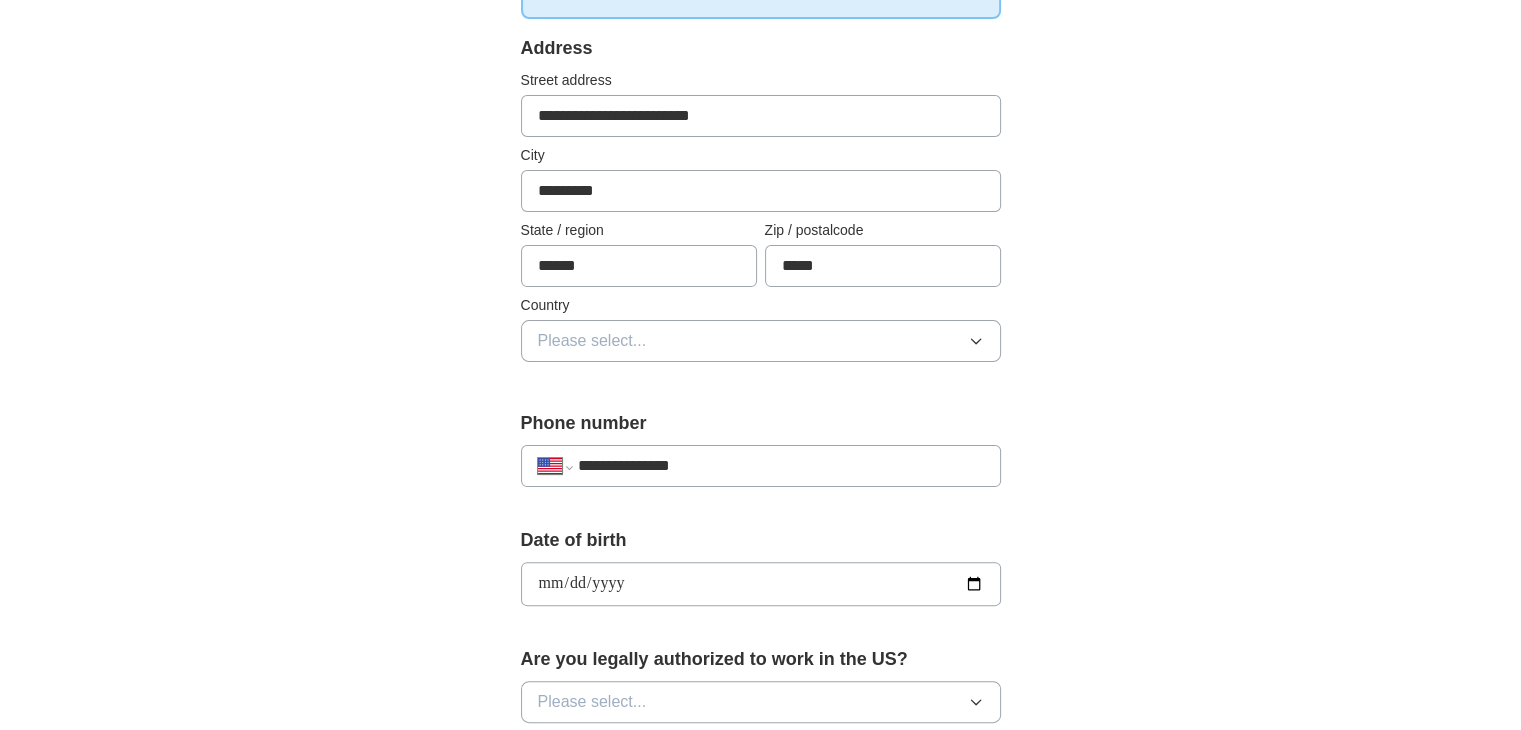 type on "**********" 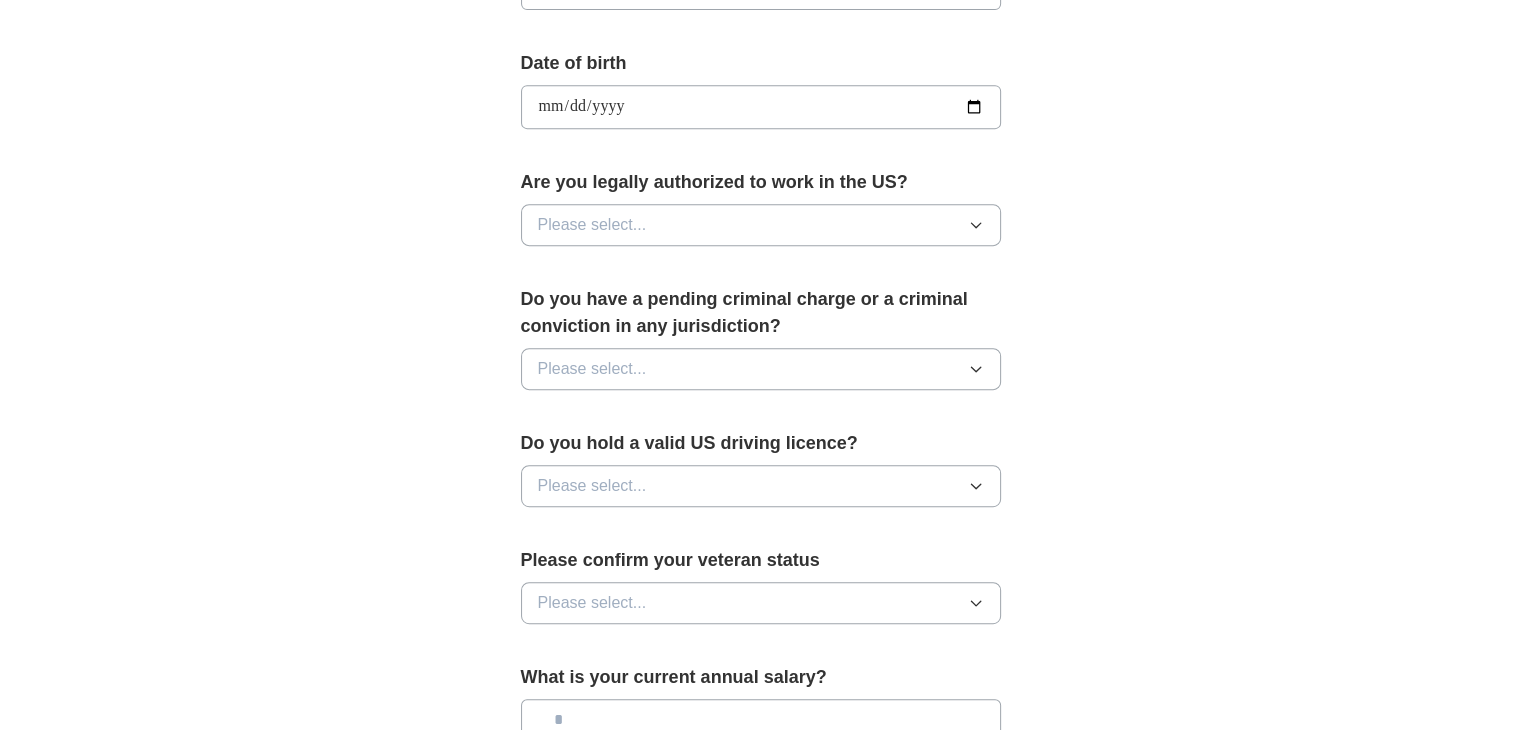 type 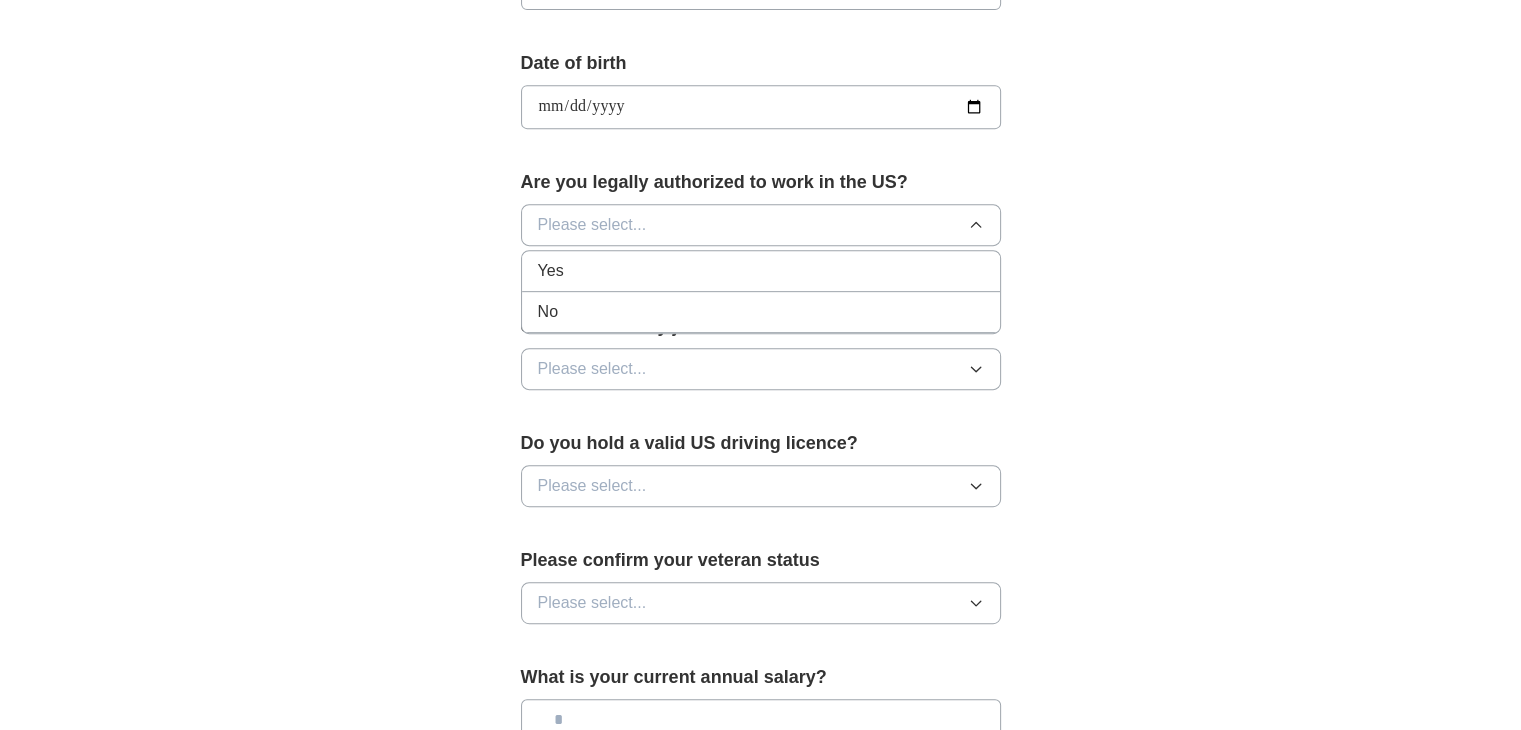 click on "Yes" at bounding box center (761, 271) 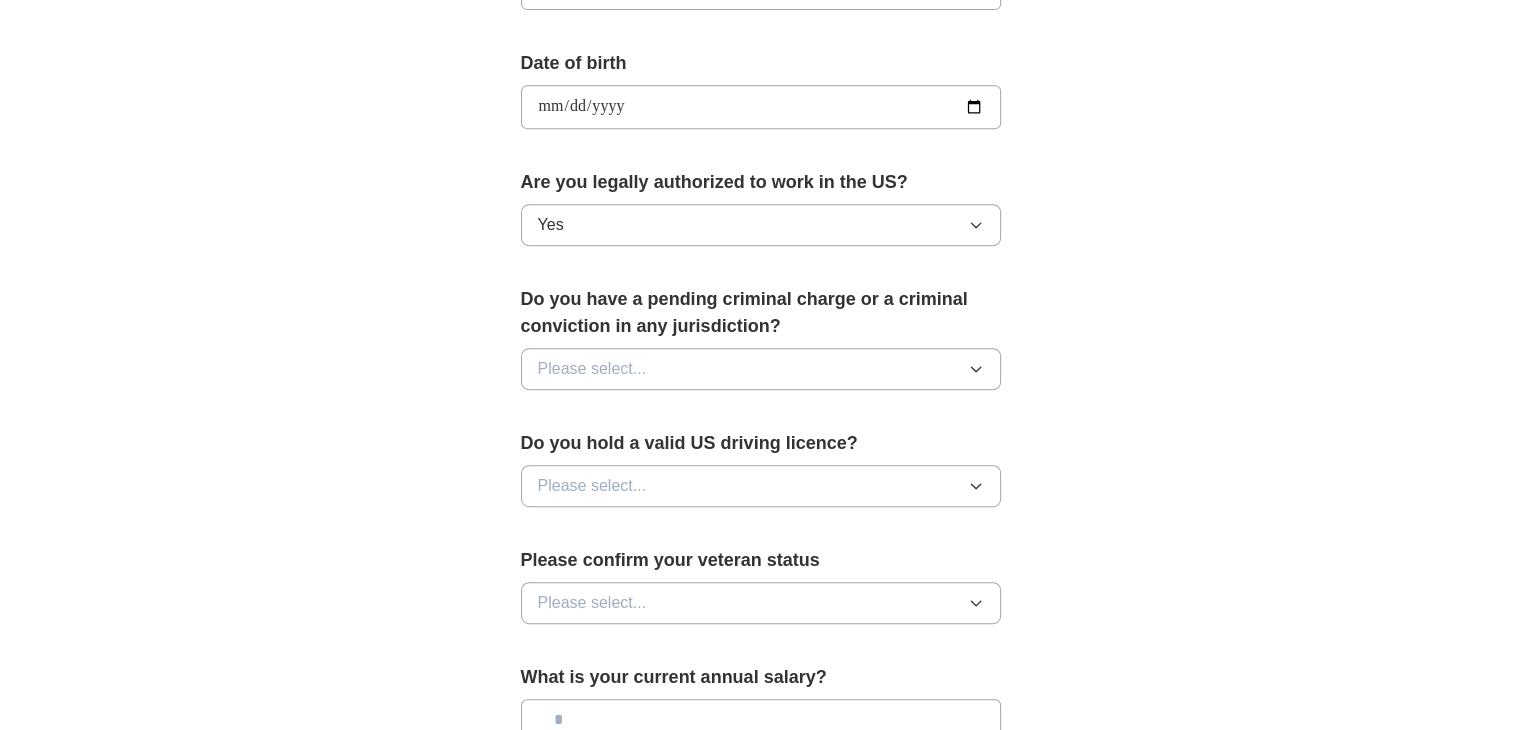 click on "Please select..." at bounding box center (592, 369) 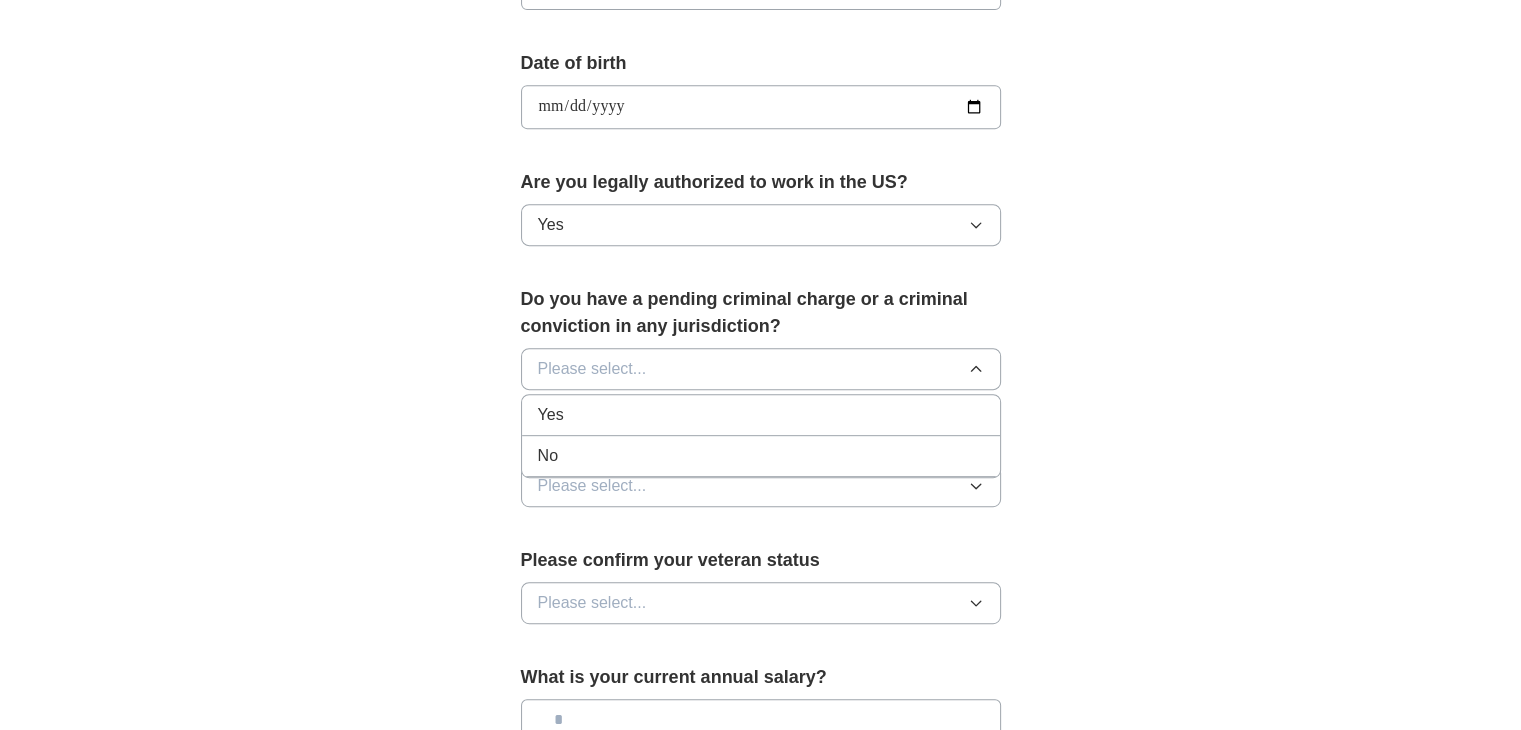 click on "Please select..." at bounding box center [592, 369] 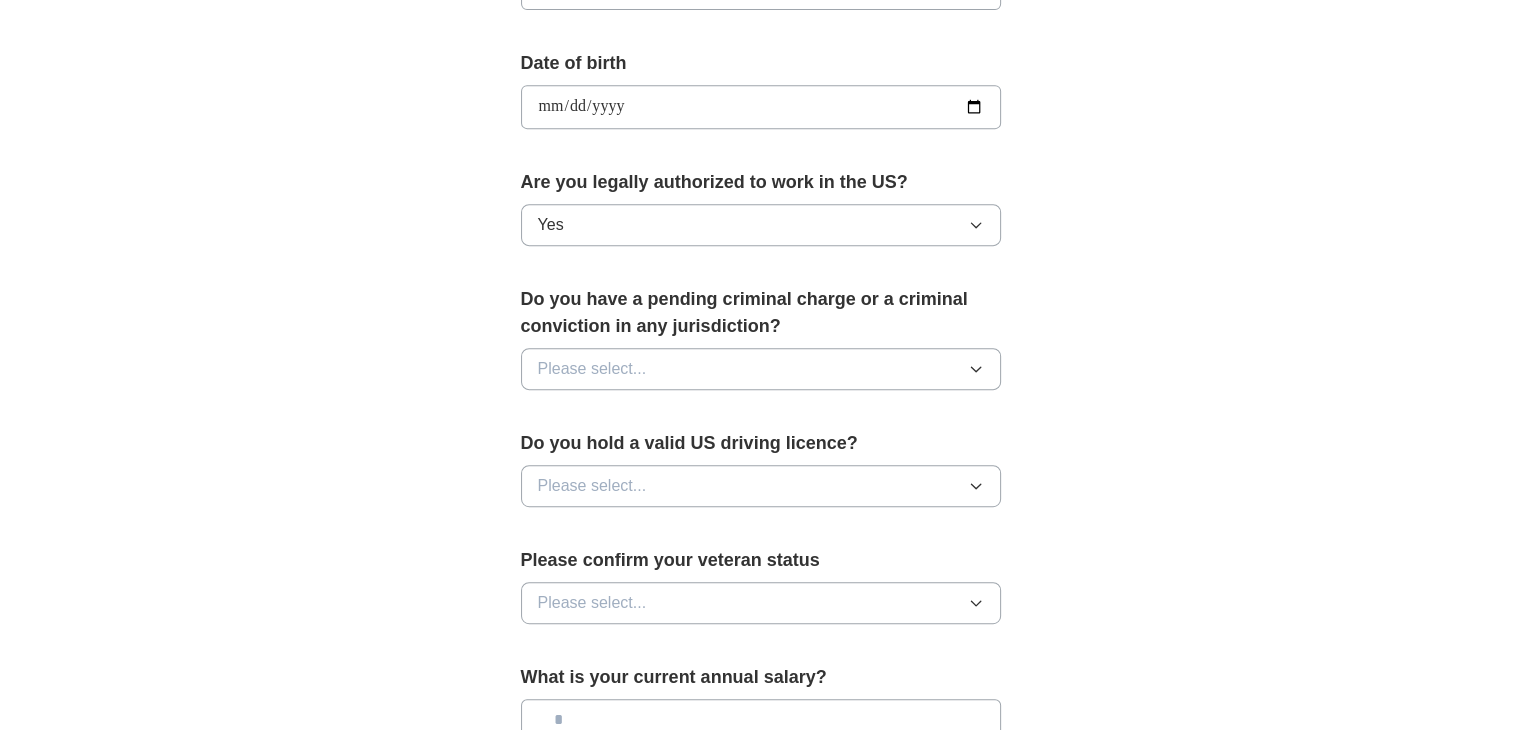 click on "Please select..." at bounding box center [592, 369] 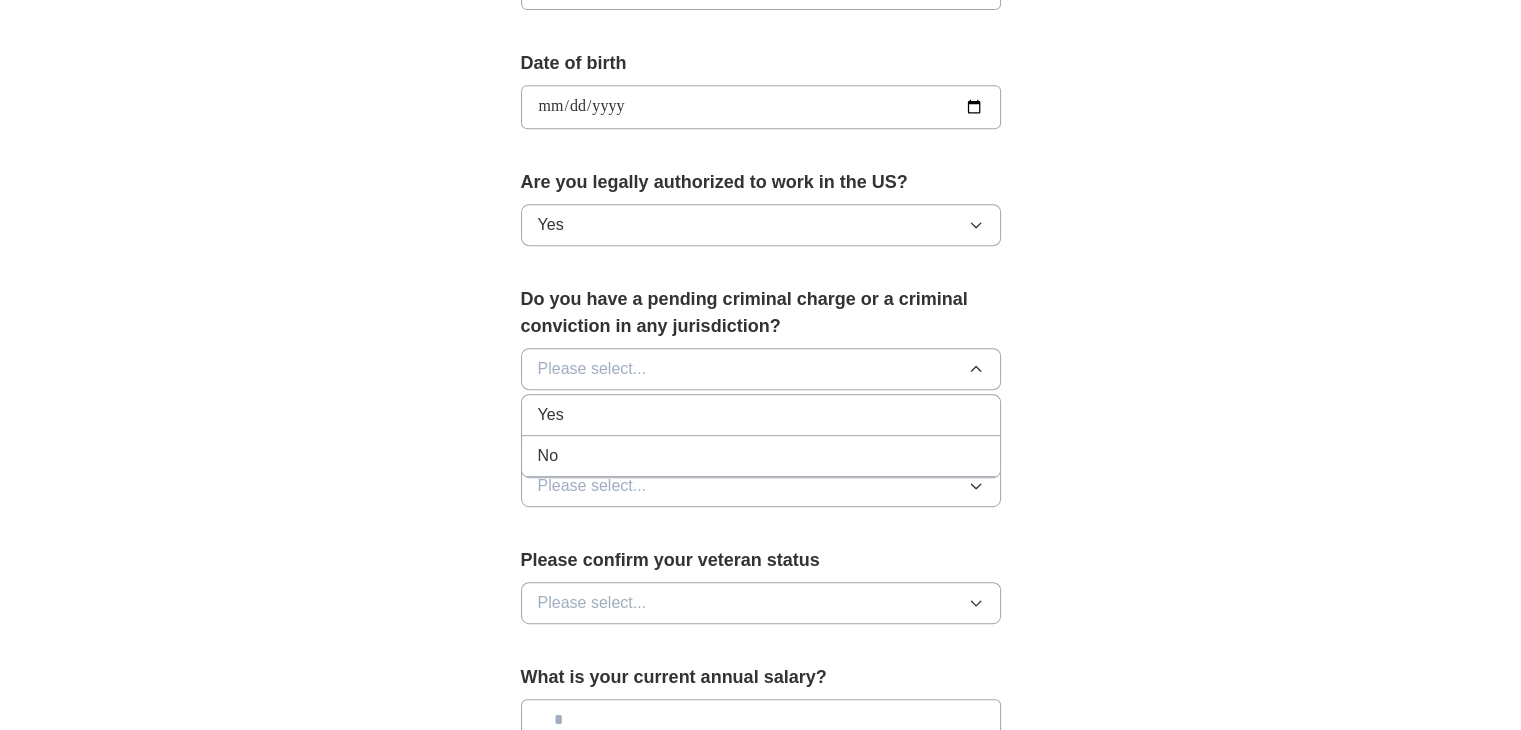 click on "No" at bounding box center [548, 456] 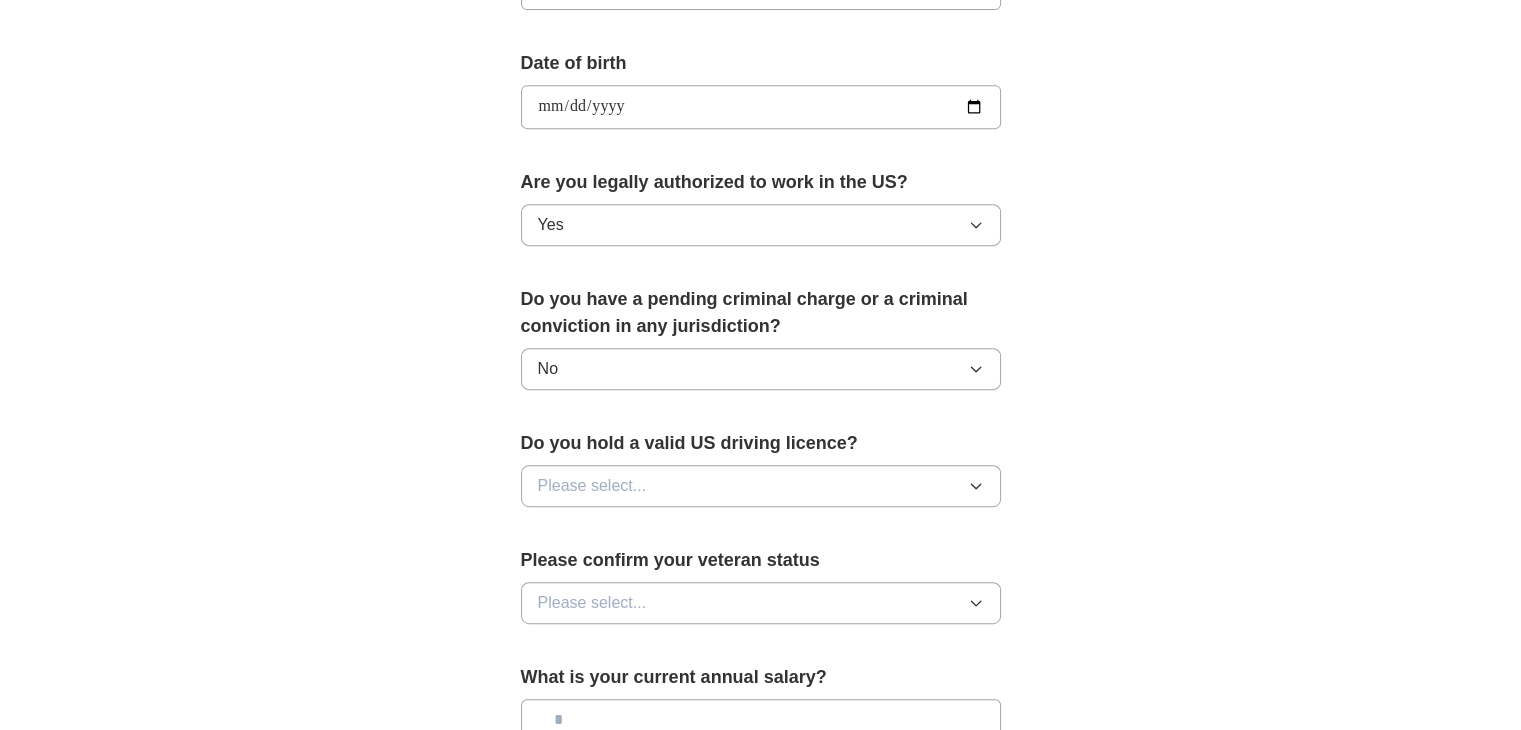 scroll, scrollTop: 977, scrollLeft: 0, axis: vertical 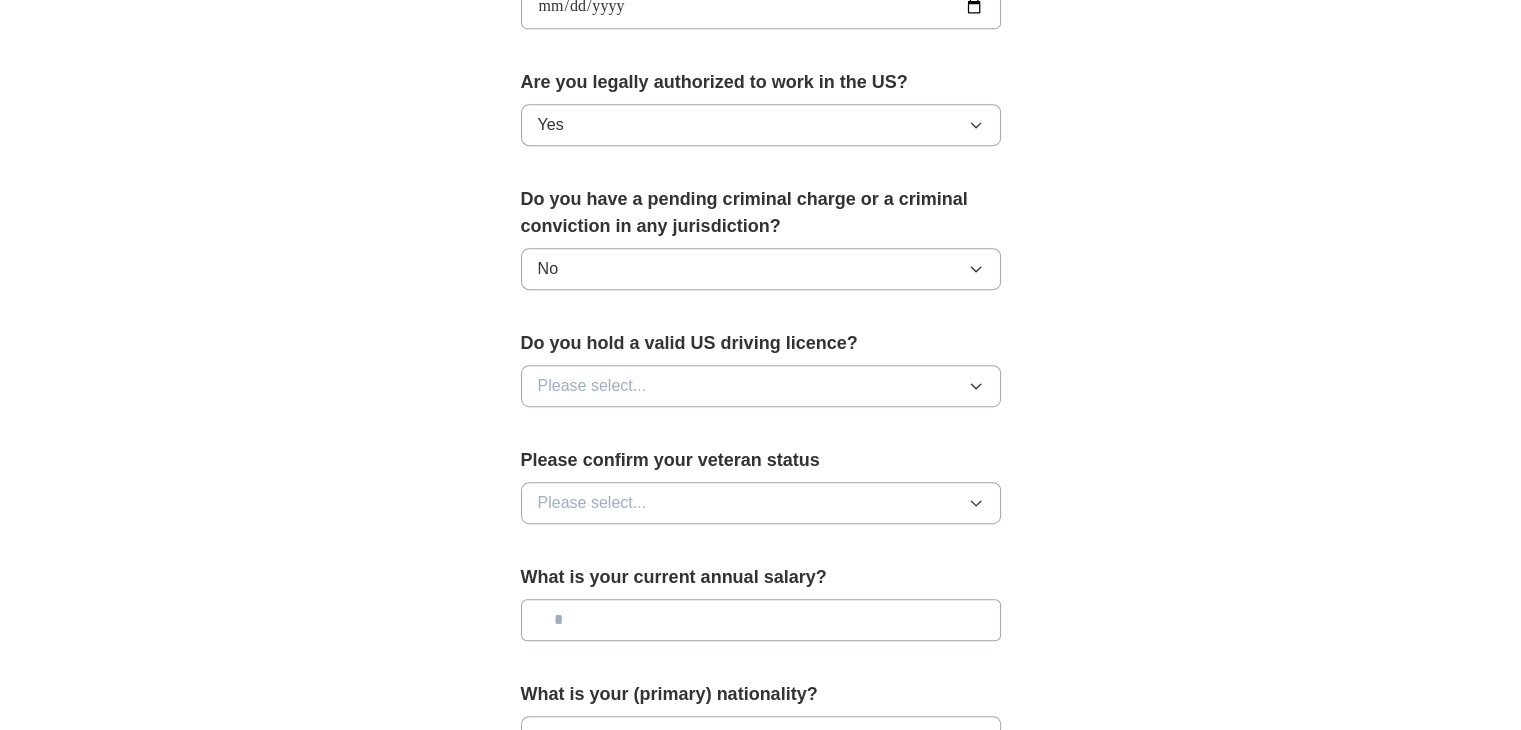 click on "Please select..." at bounding box center (592, 386) 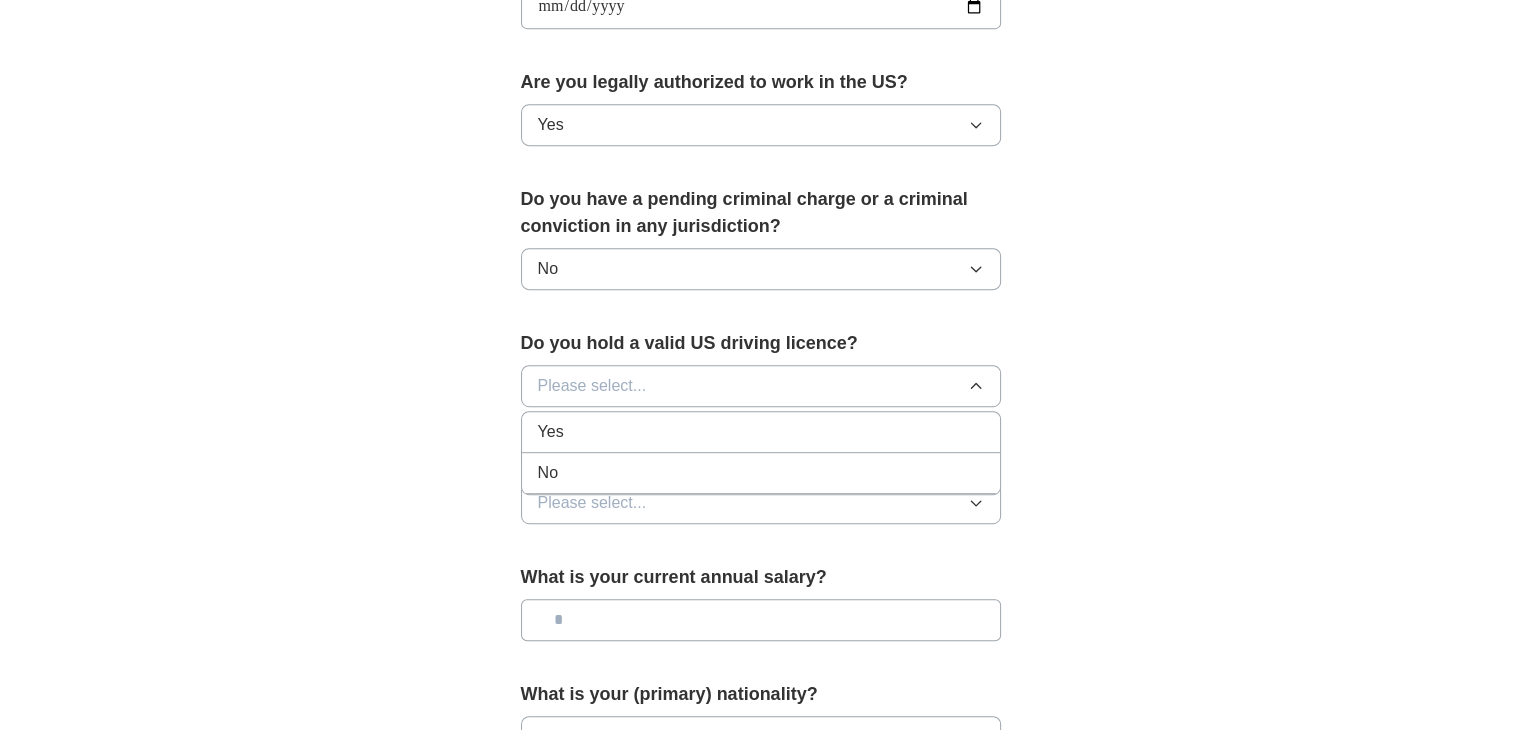 click on "Yes" at bounding box center (551, 432) 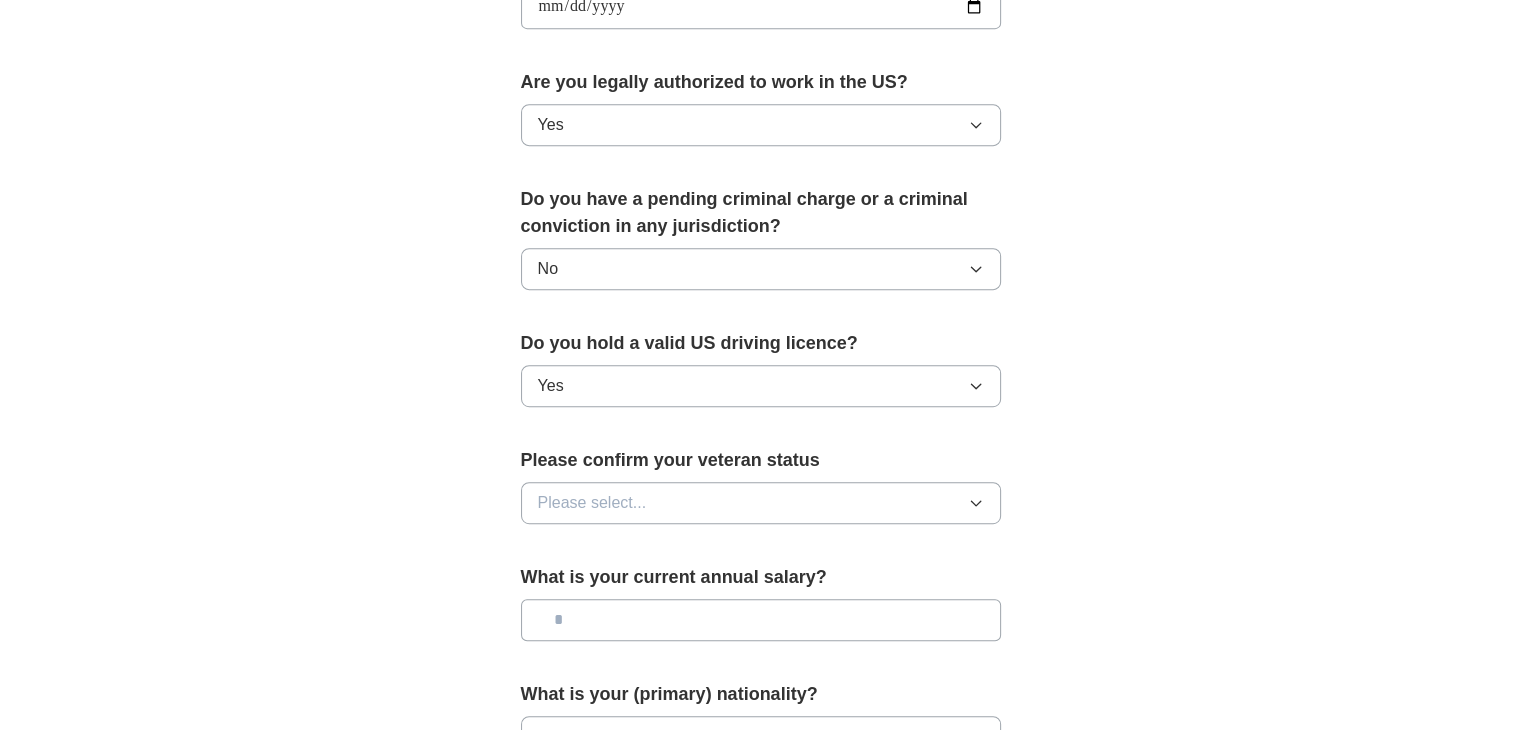 click on "Please select..." at bounding box center (592, 503) 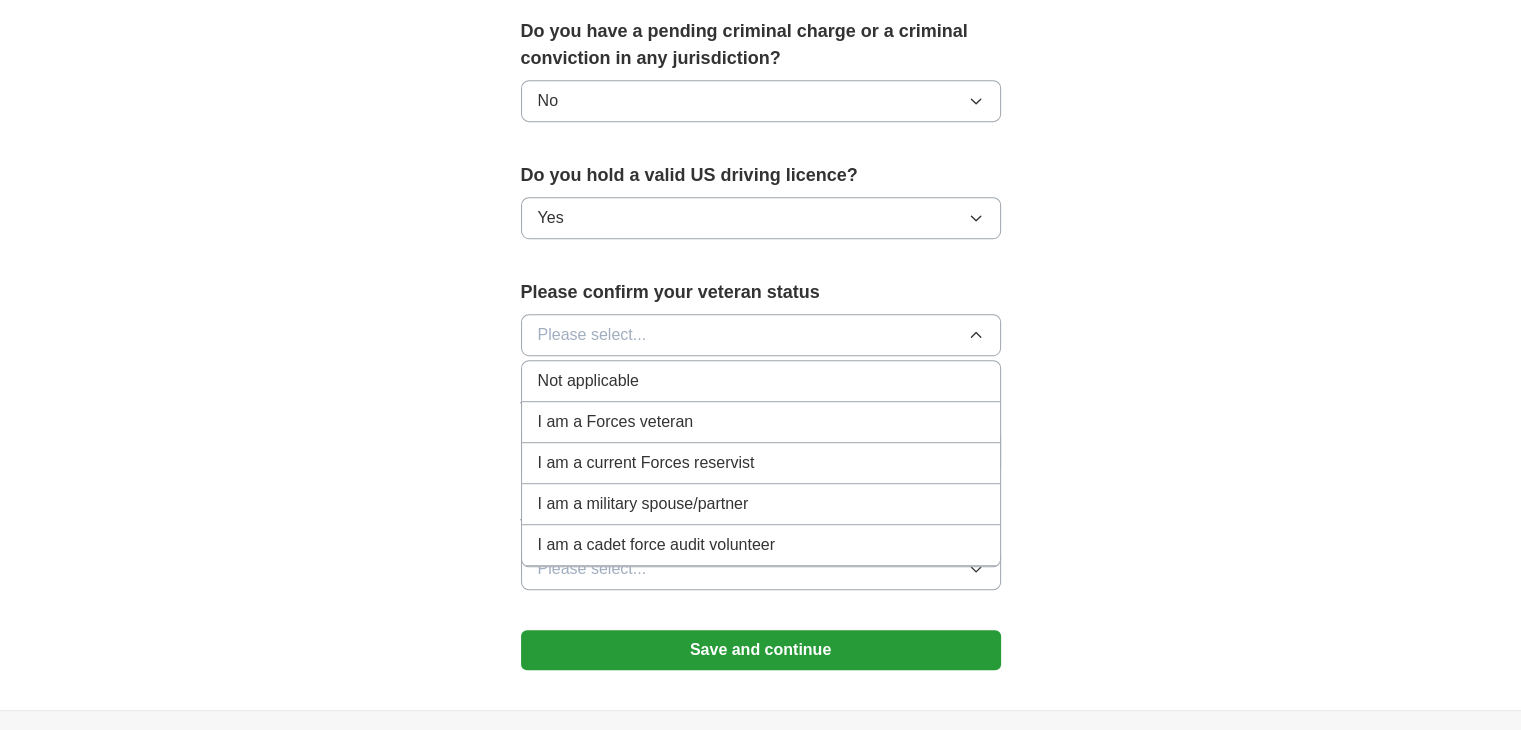 scroll, scrollTop: 1177, scrollLeft: 0, axis: vertical 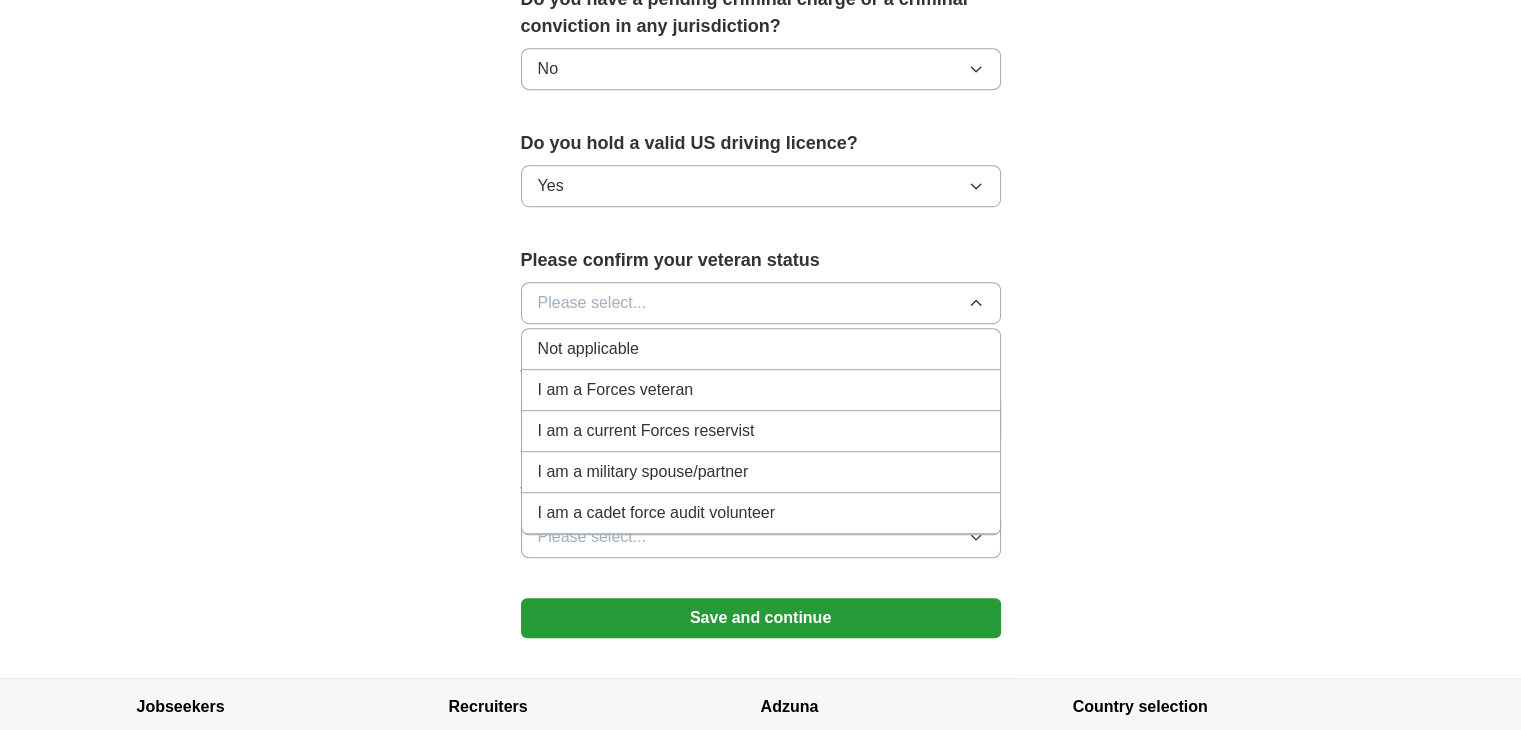 click on "Not applicable" at bounding box center [588, 349] 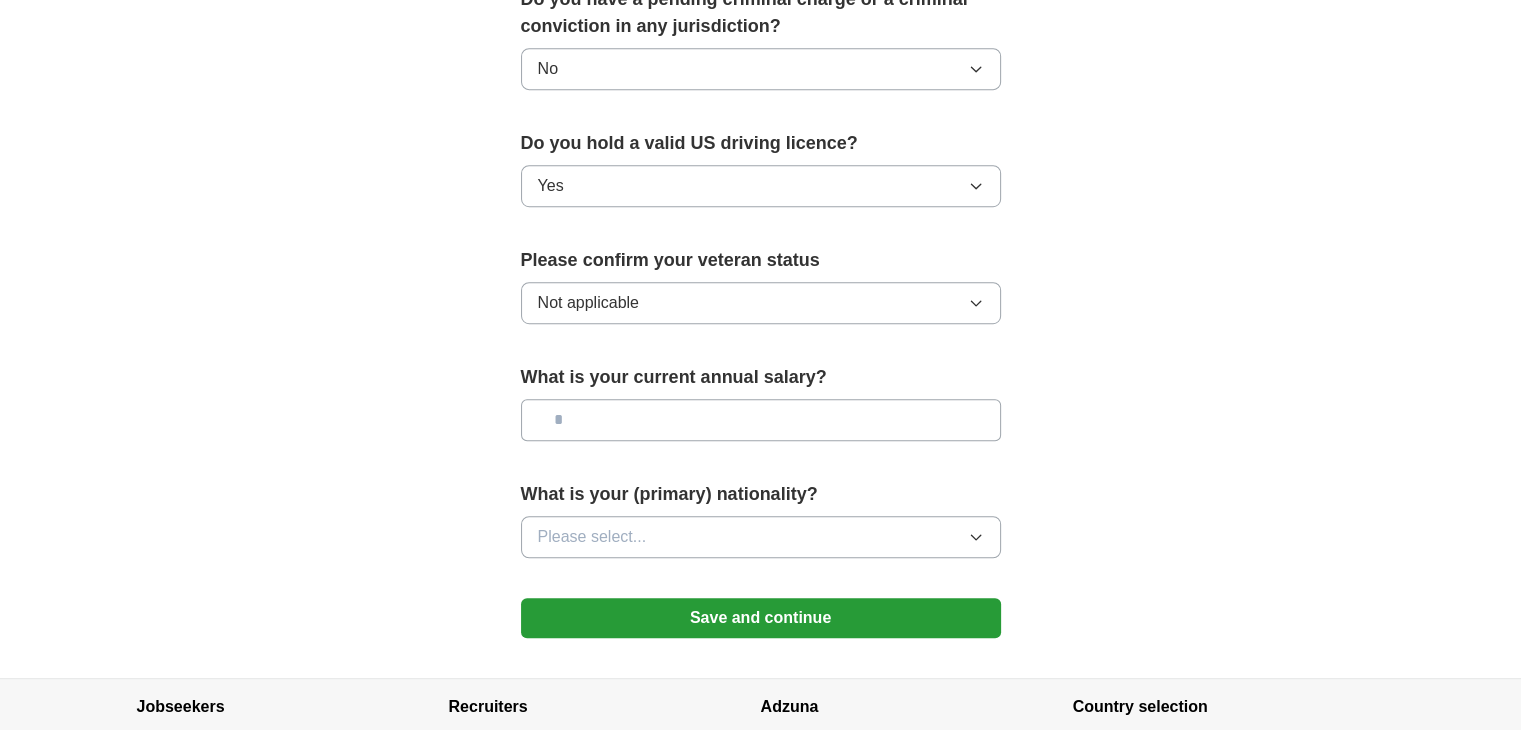 click at bounding box center (761, 420) 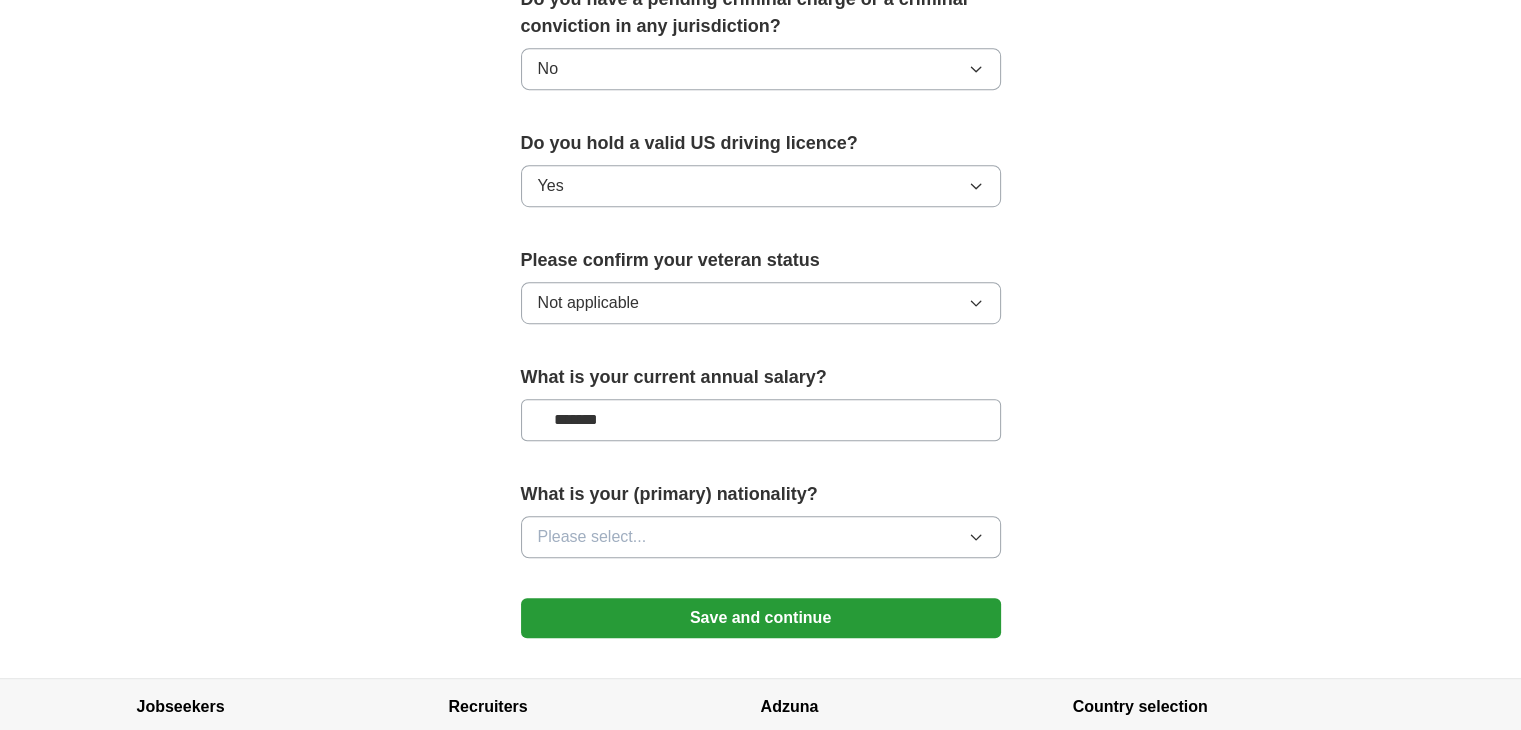type on "*******" 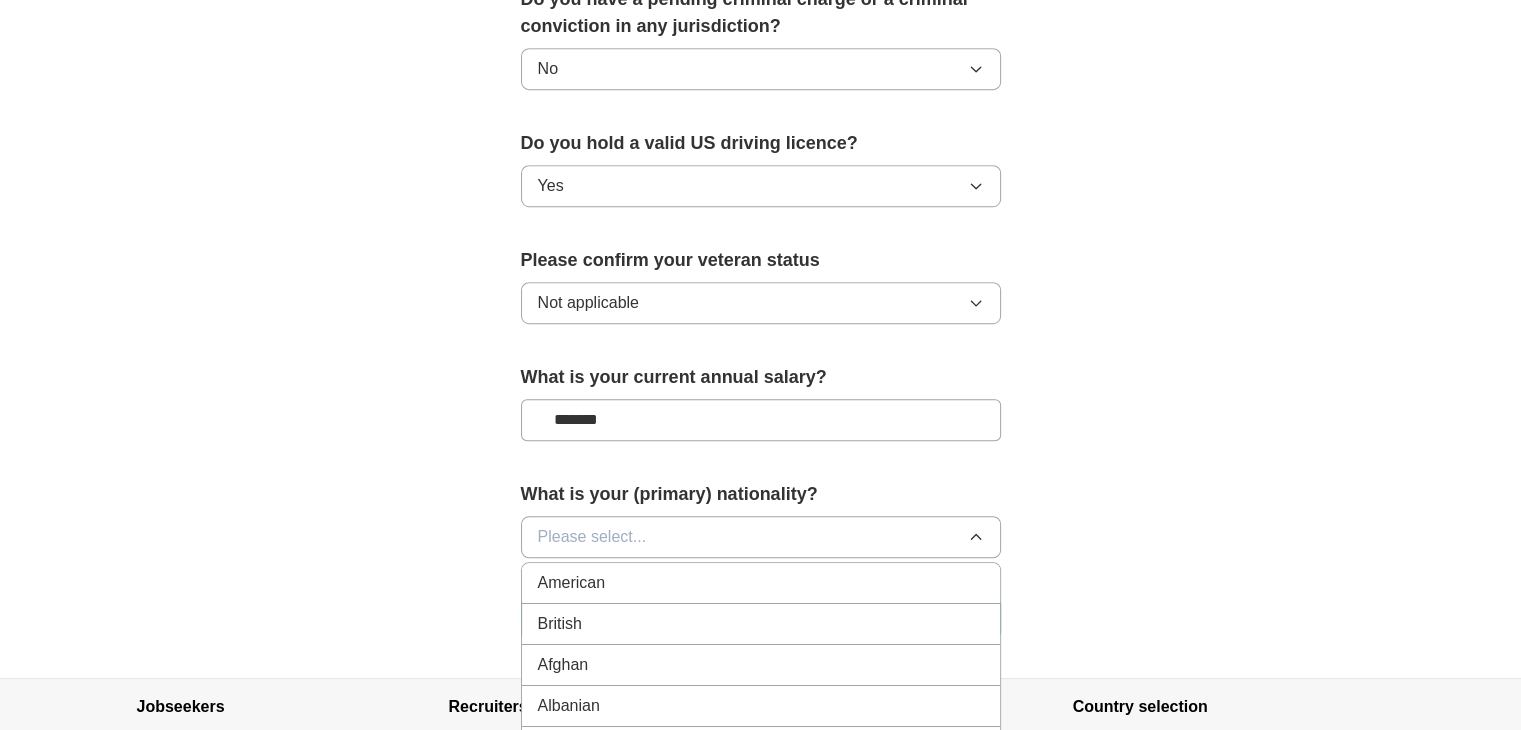 click on "American" at bounding box center [572, 583] 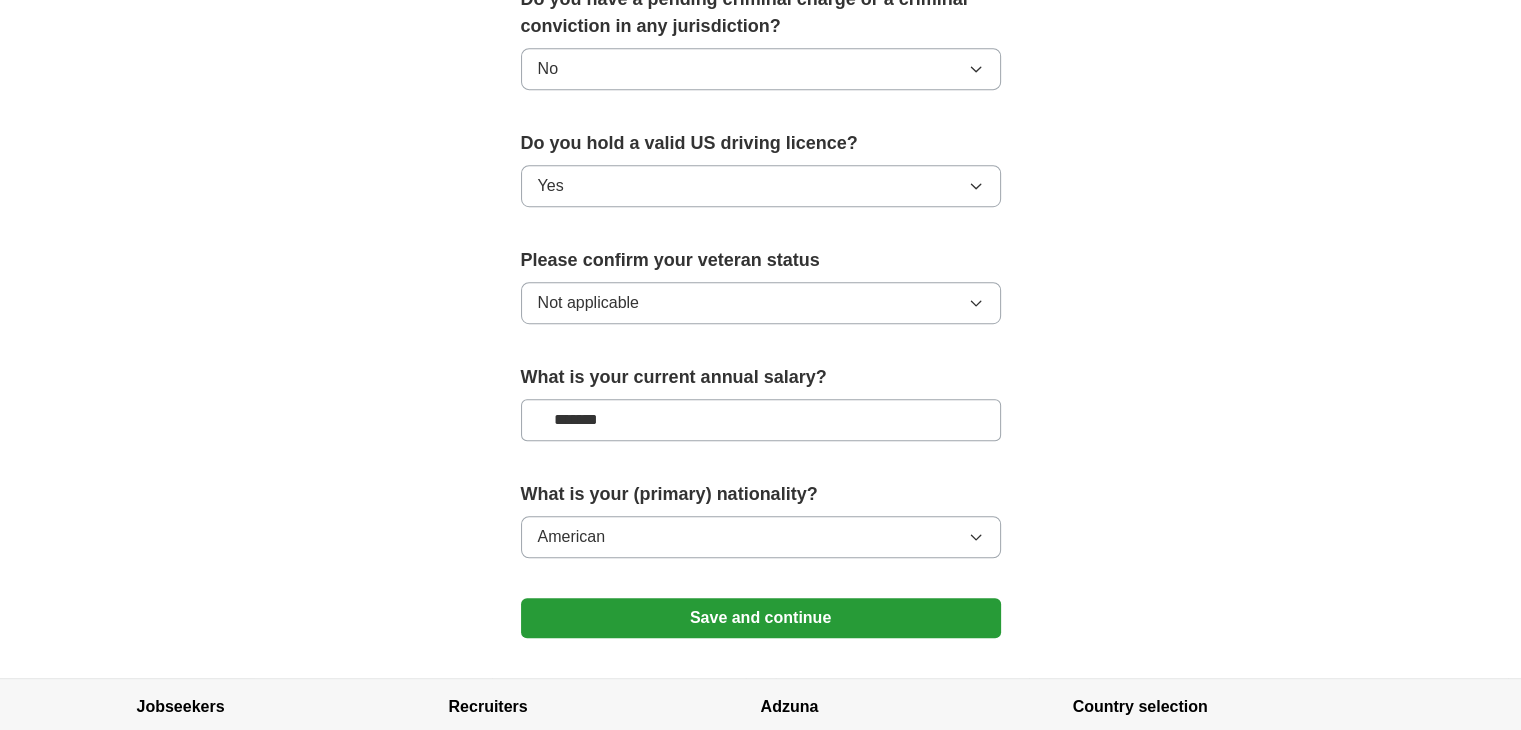scroll, scrollTop: 1277, scrollLeft: 0, axis: vertical 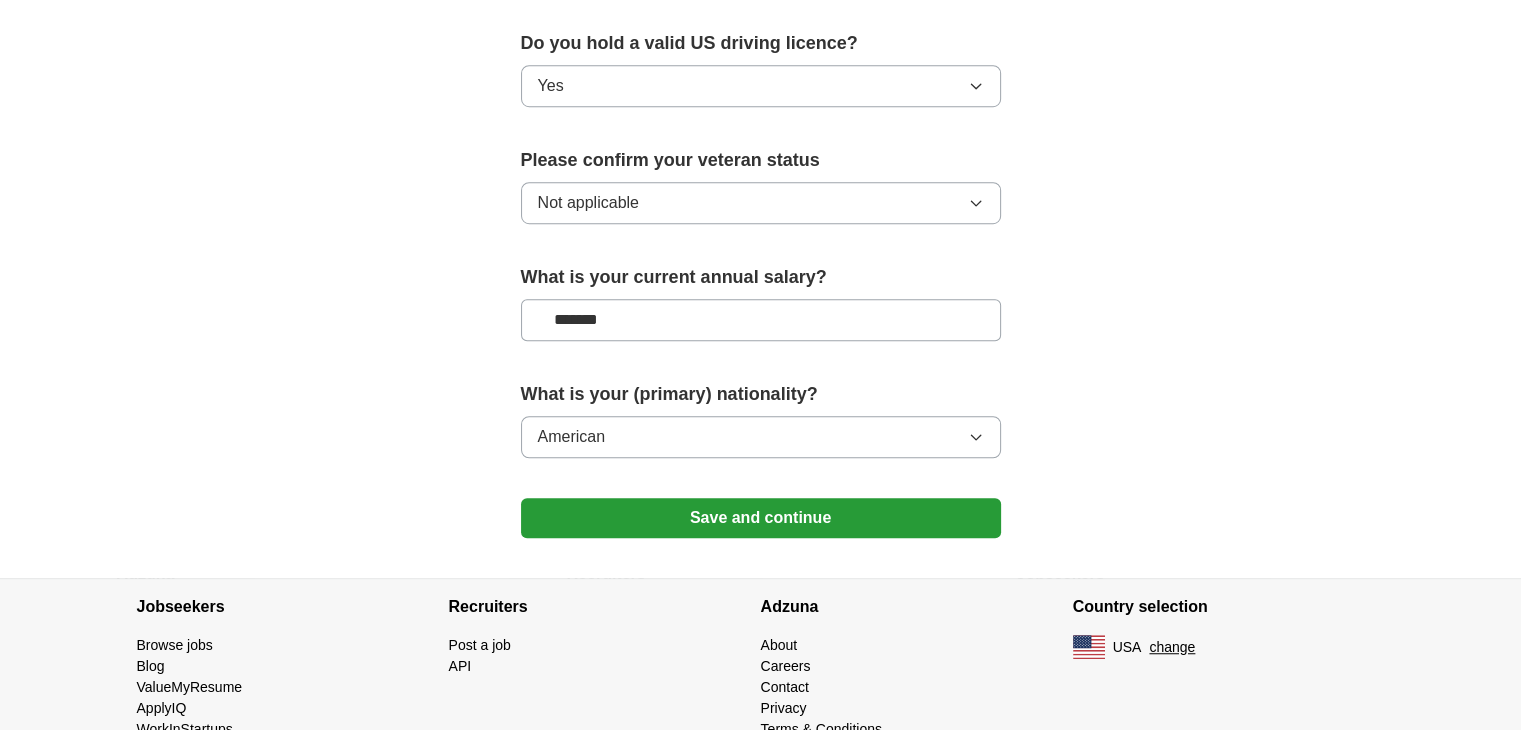 click on "Save and continue" at bounding box center [761, 518] 